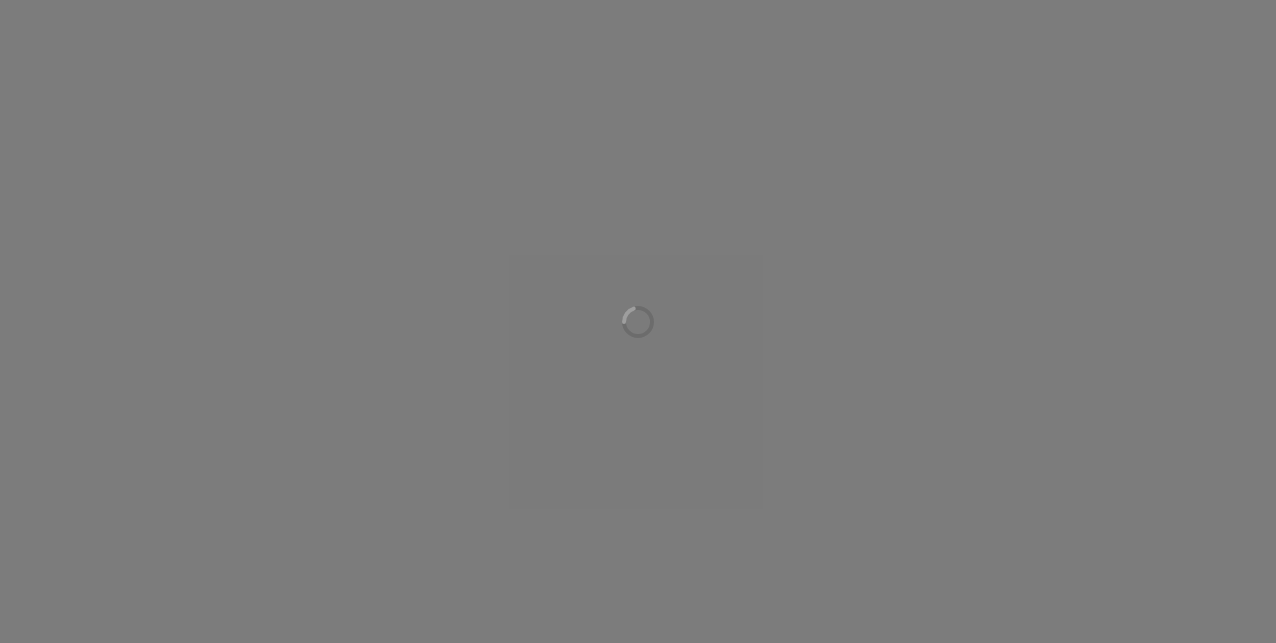 scroll, scrollTop: 0, scrollLeft: 0, axis: both 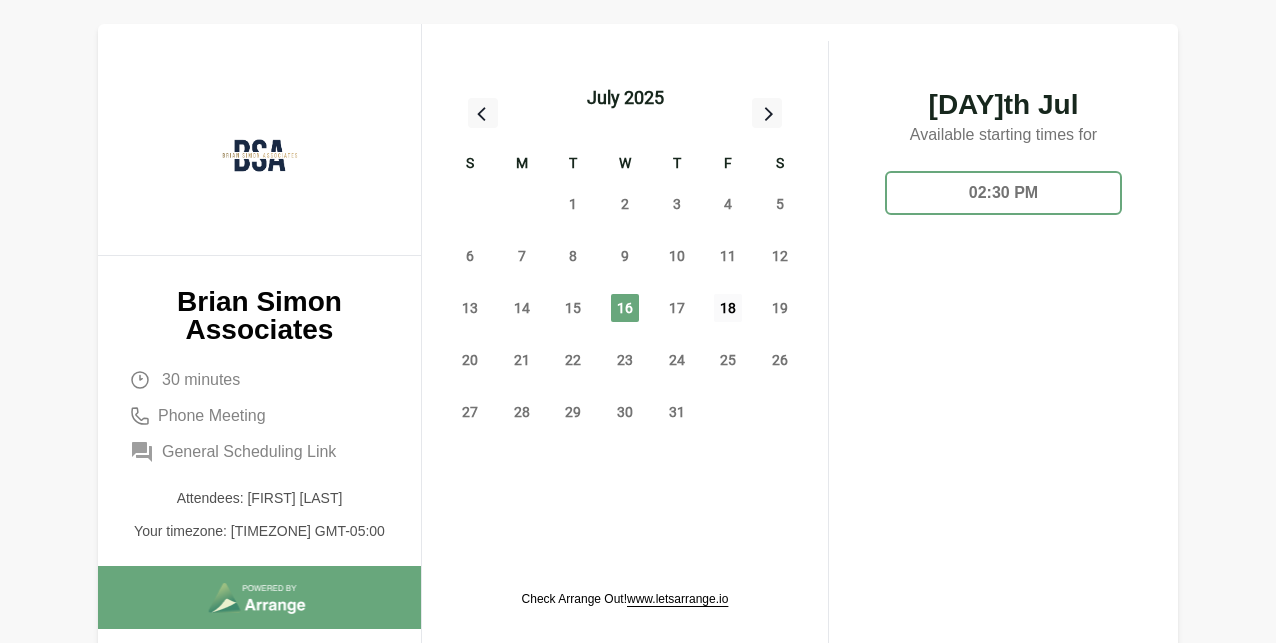 click on "18" at bounding box center [728, 308] 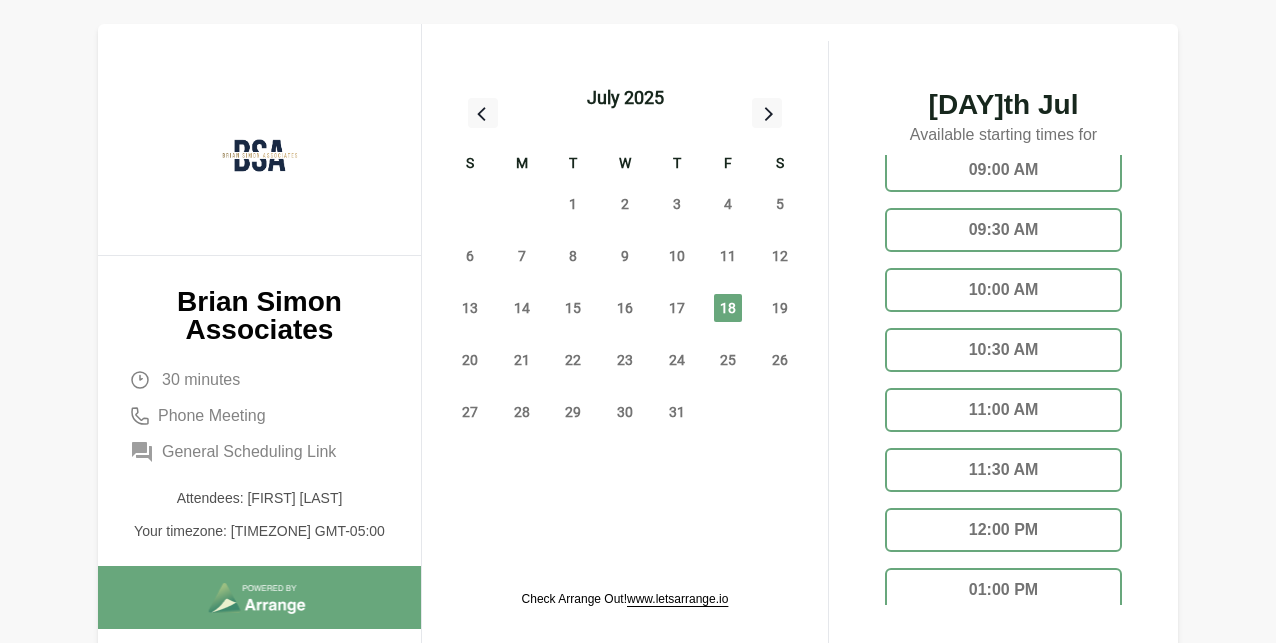 scroll, scrollTop: 24, scrollLeft: 0, axis: vertical 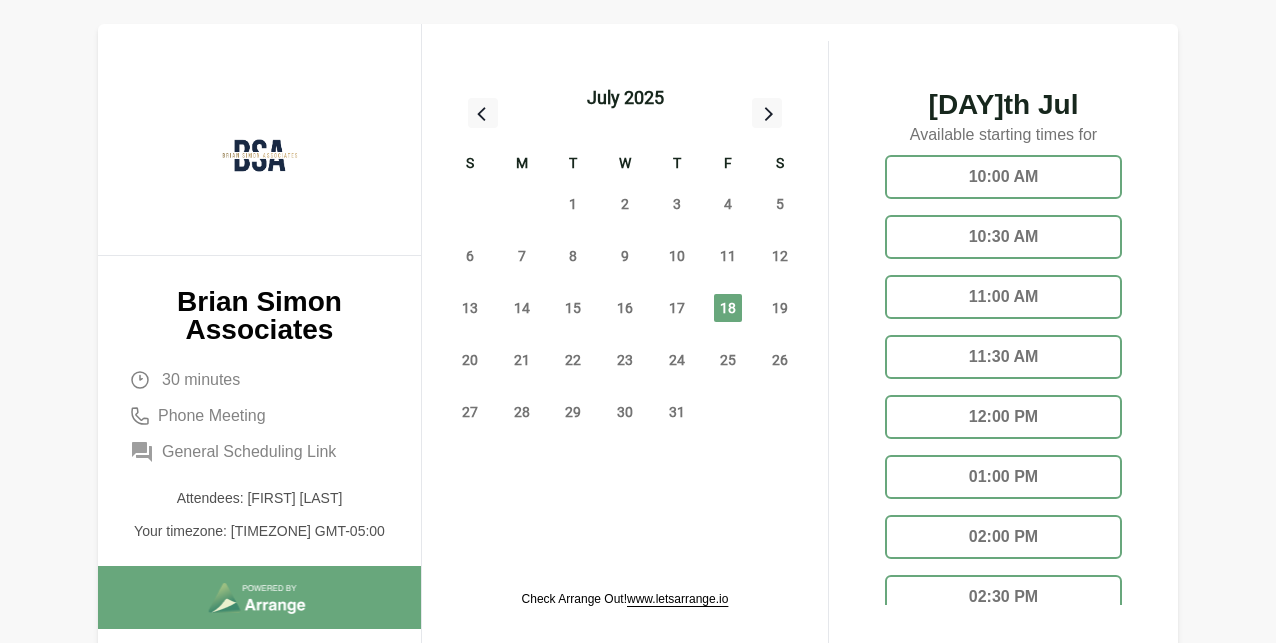 click on "01:00 PM" at bounding box center (1003, 477) 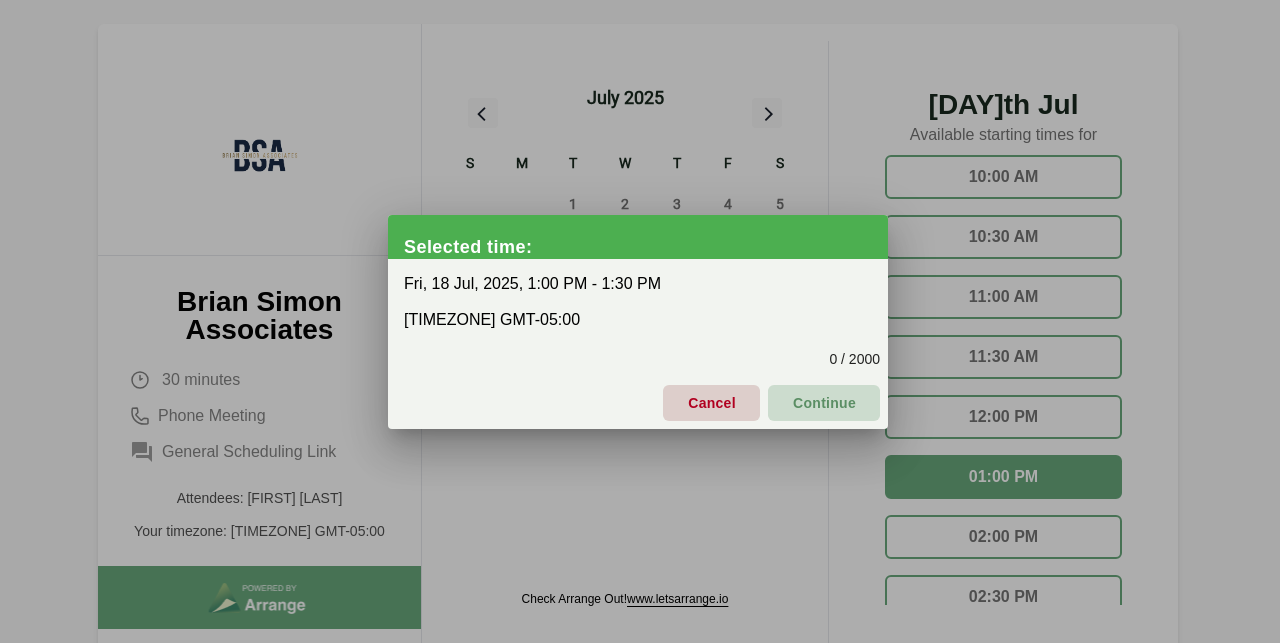 click on "Continue" 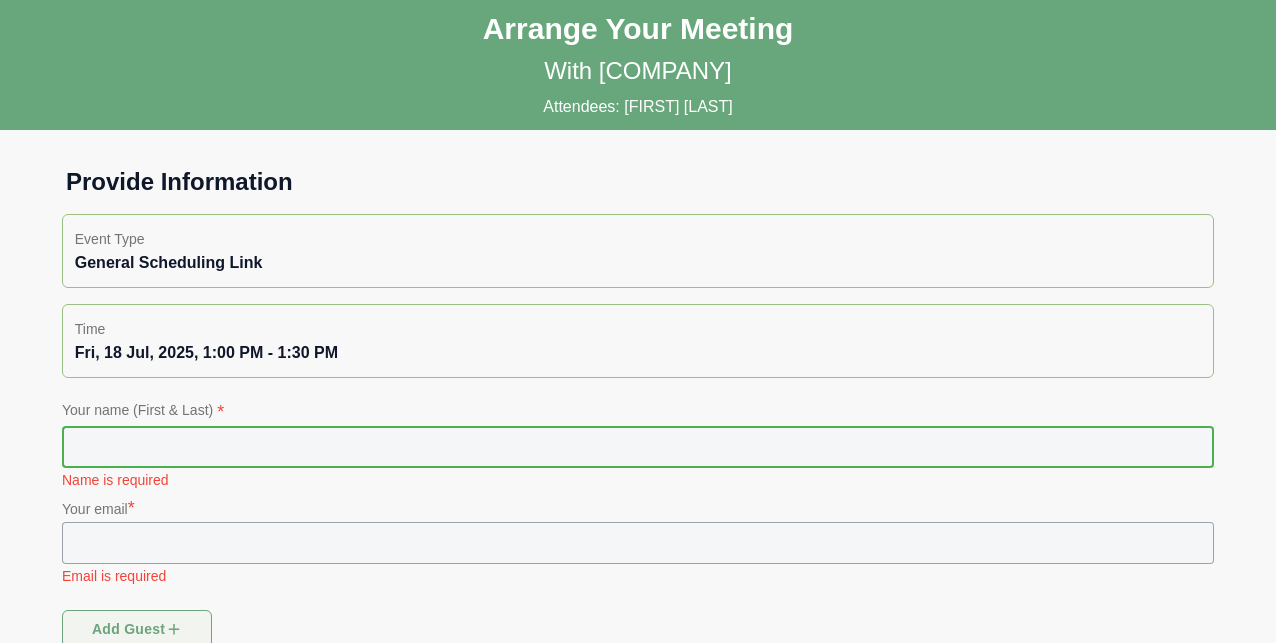 click 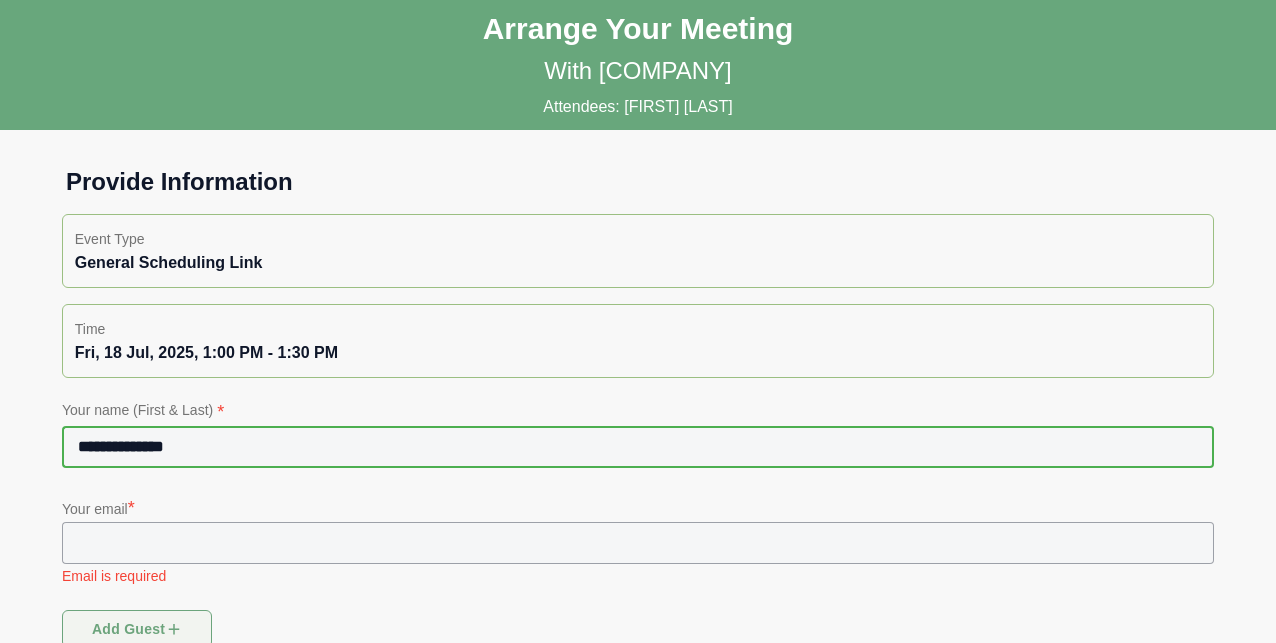 type on "**********" 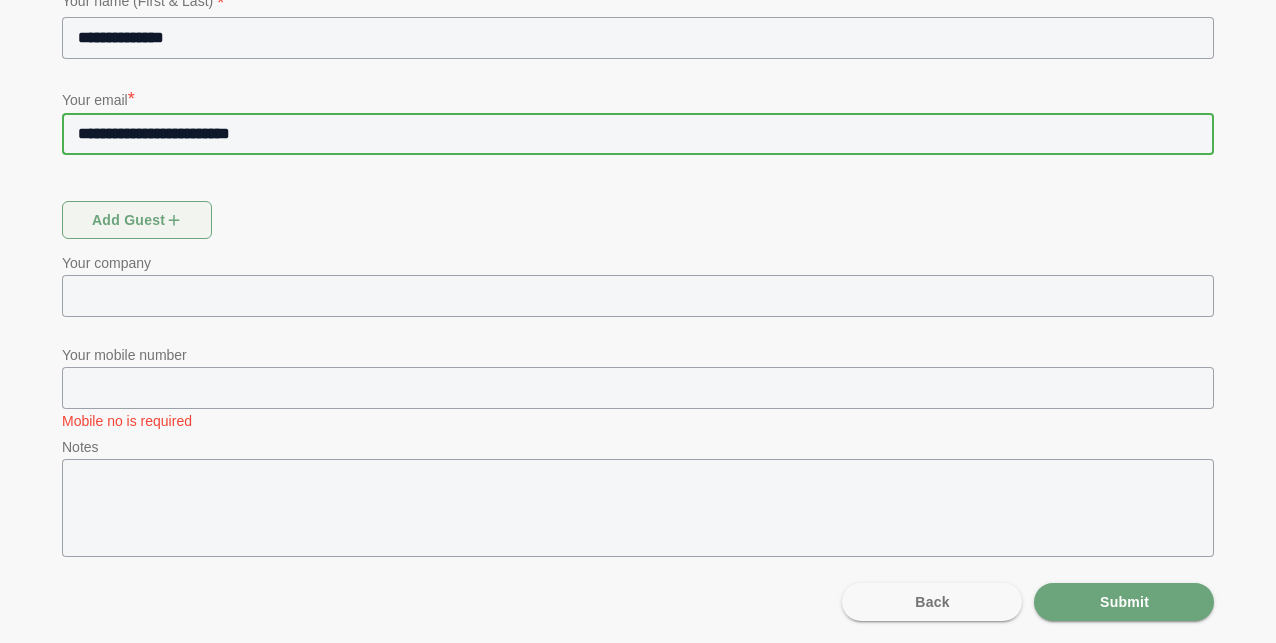 scroll, scrollTop: 411, scrollLeft: 0, axis: vertical 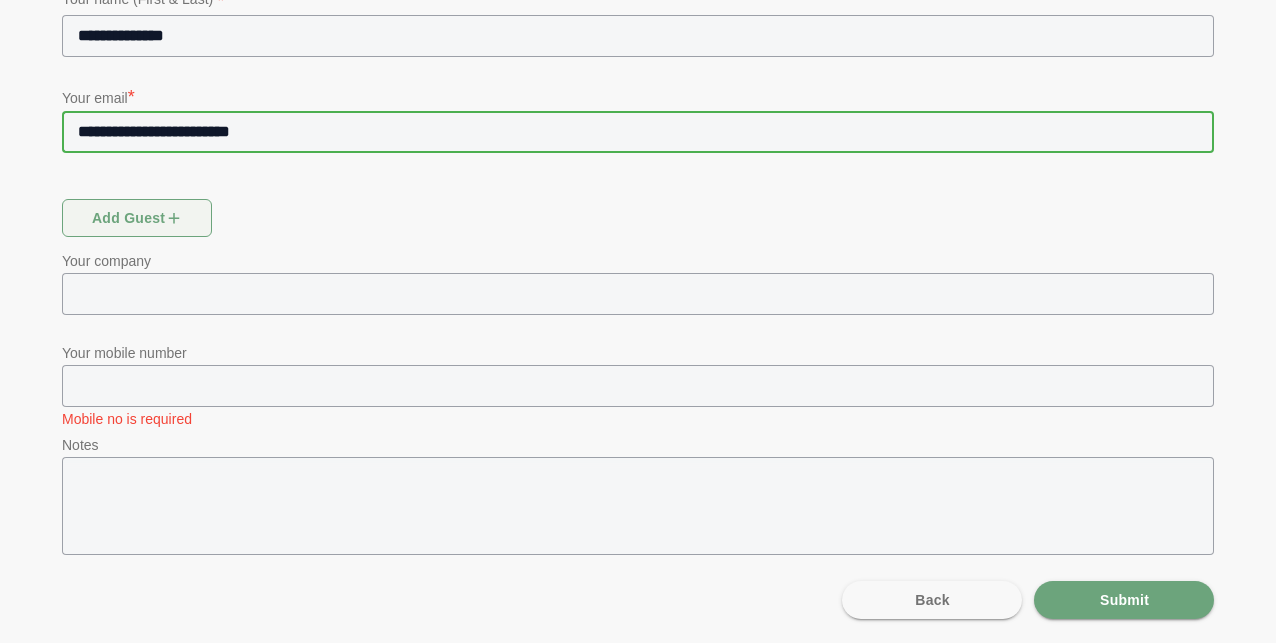 type on "**********" 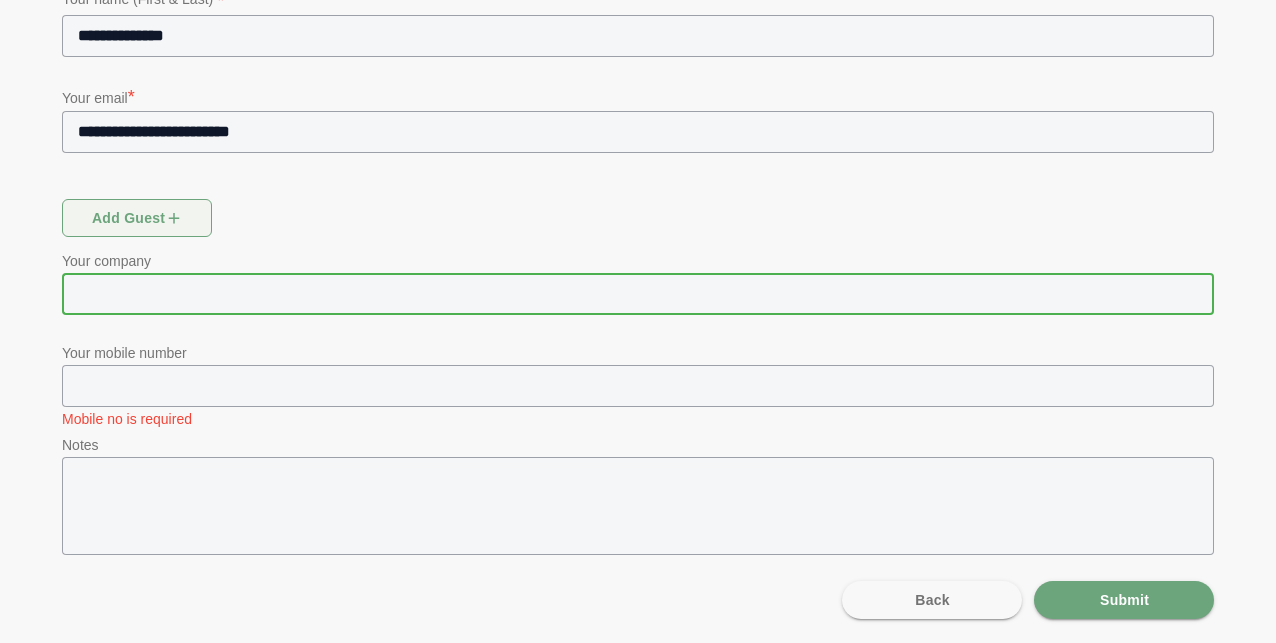 click 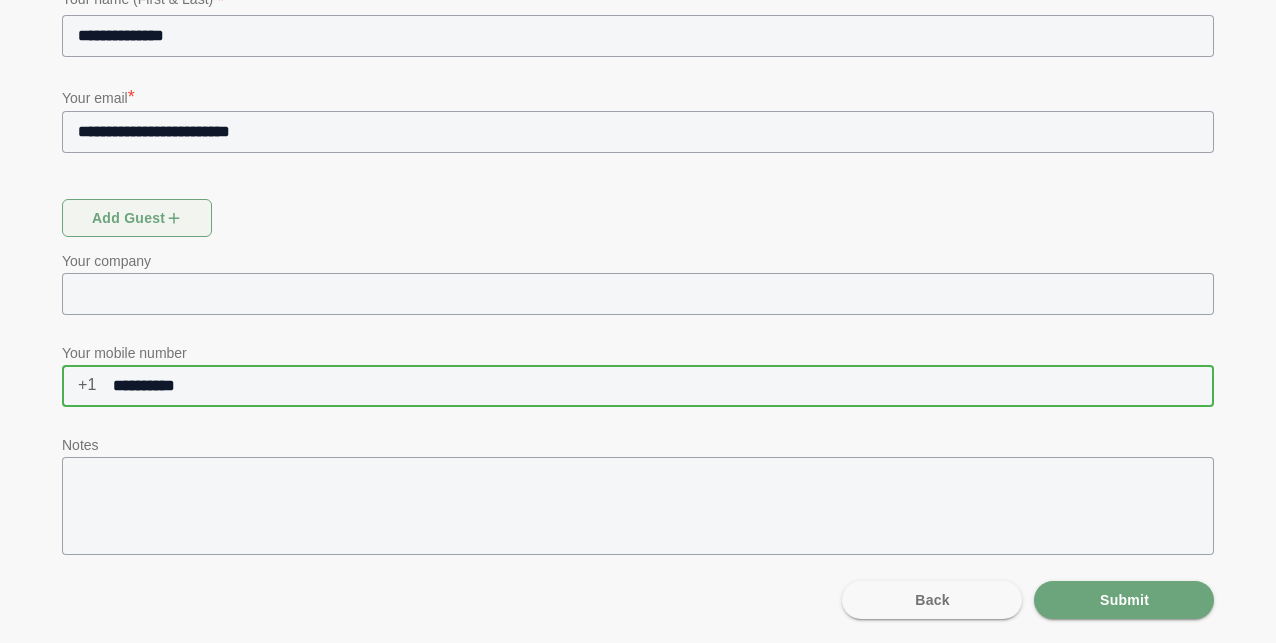 type on "**********" 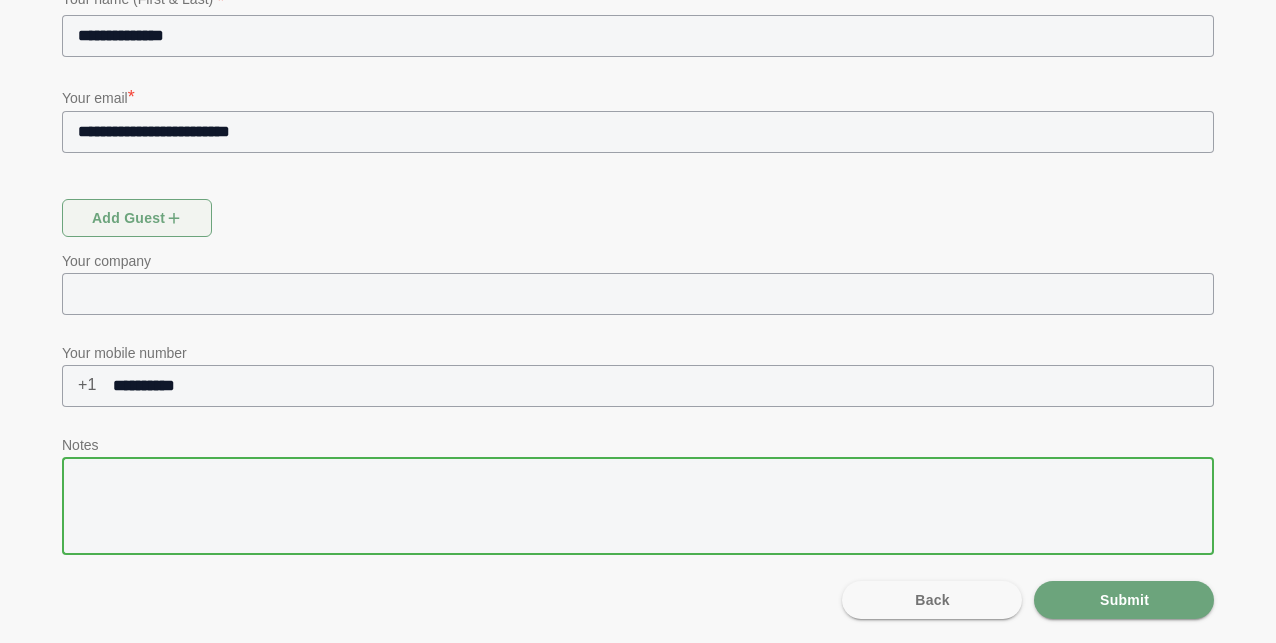type on "*" 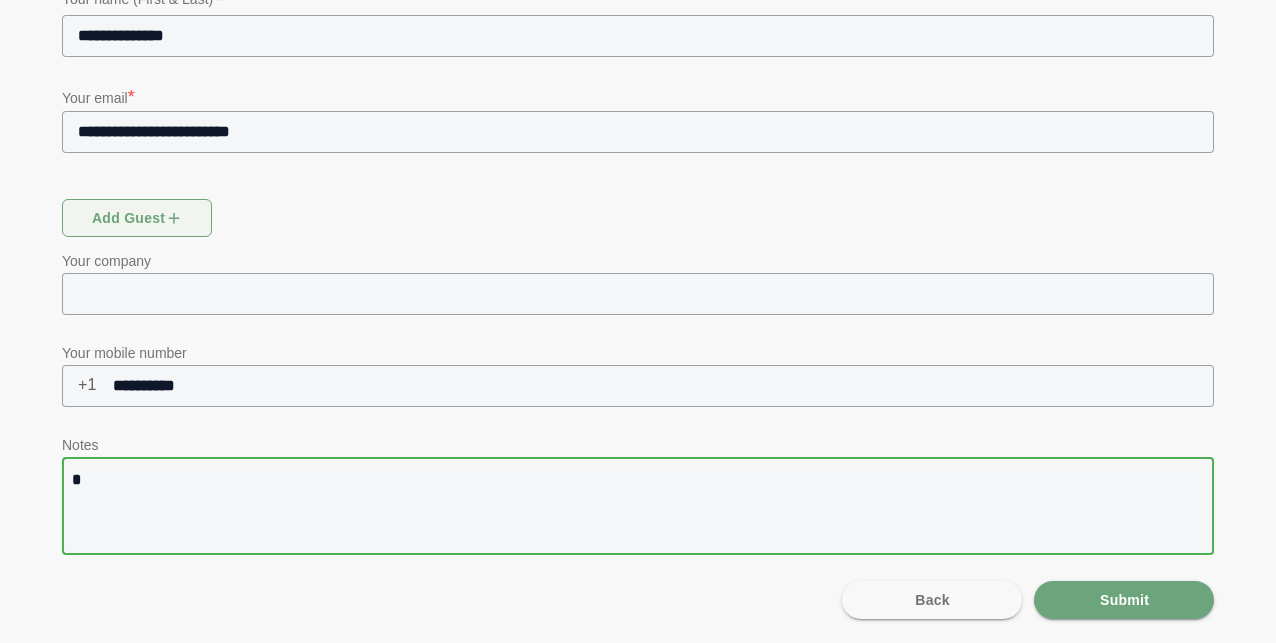 type on "**" 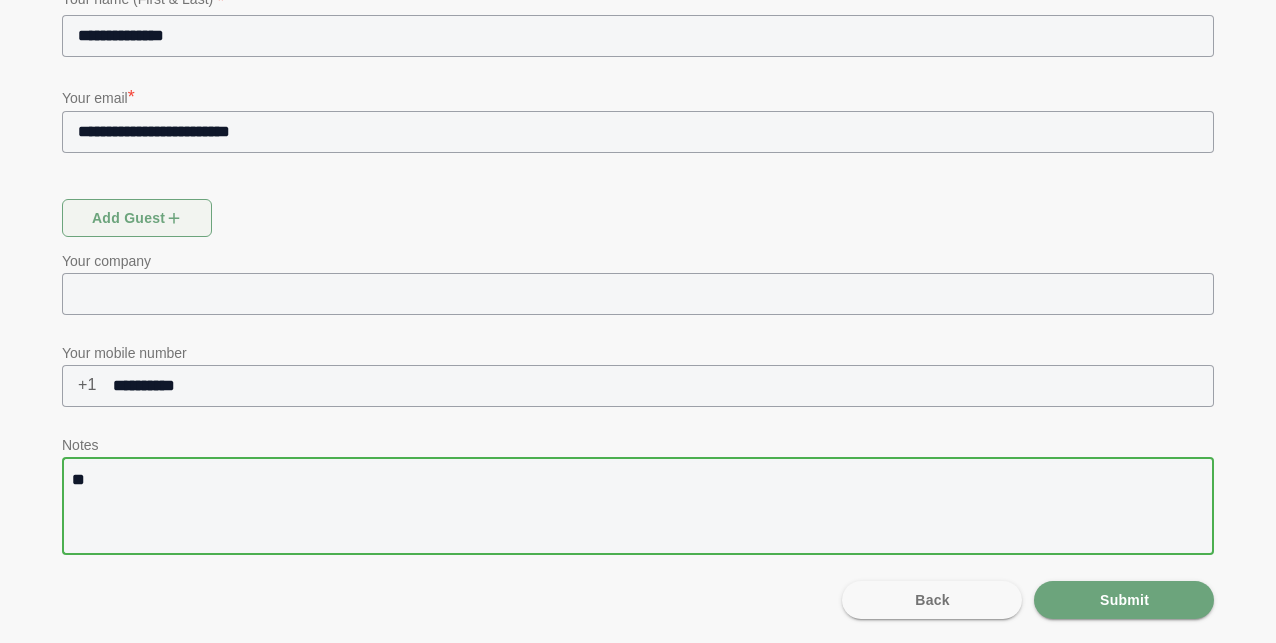 type on "***" 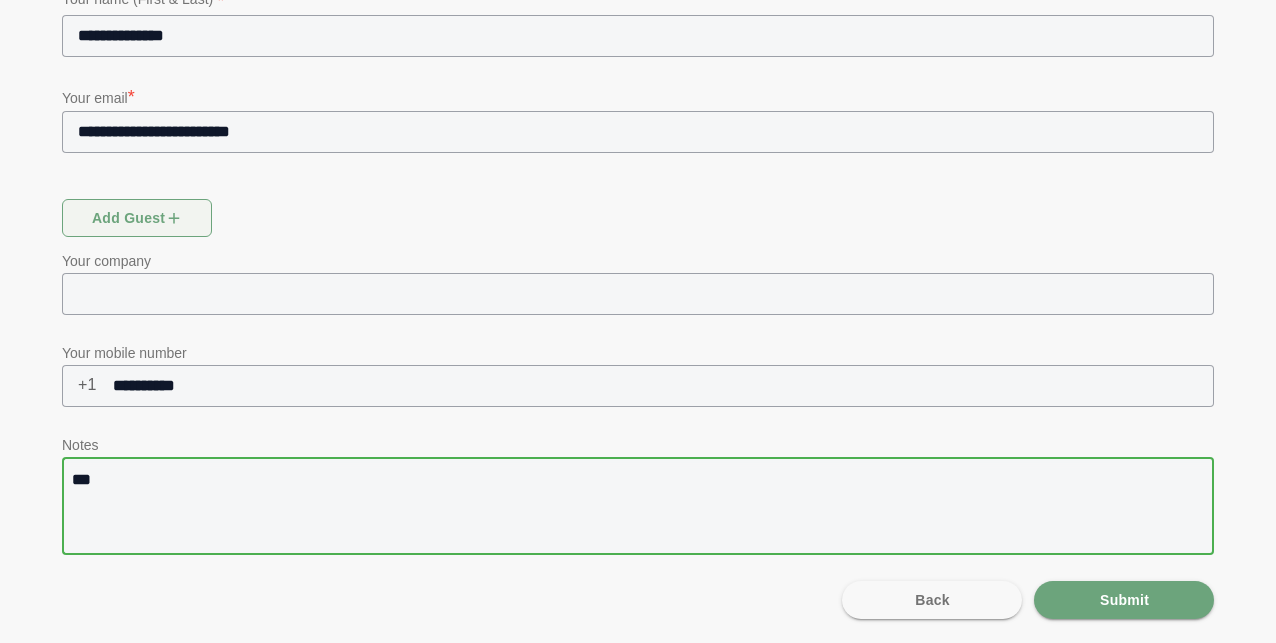 type on "****" 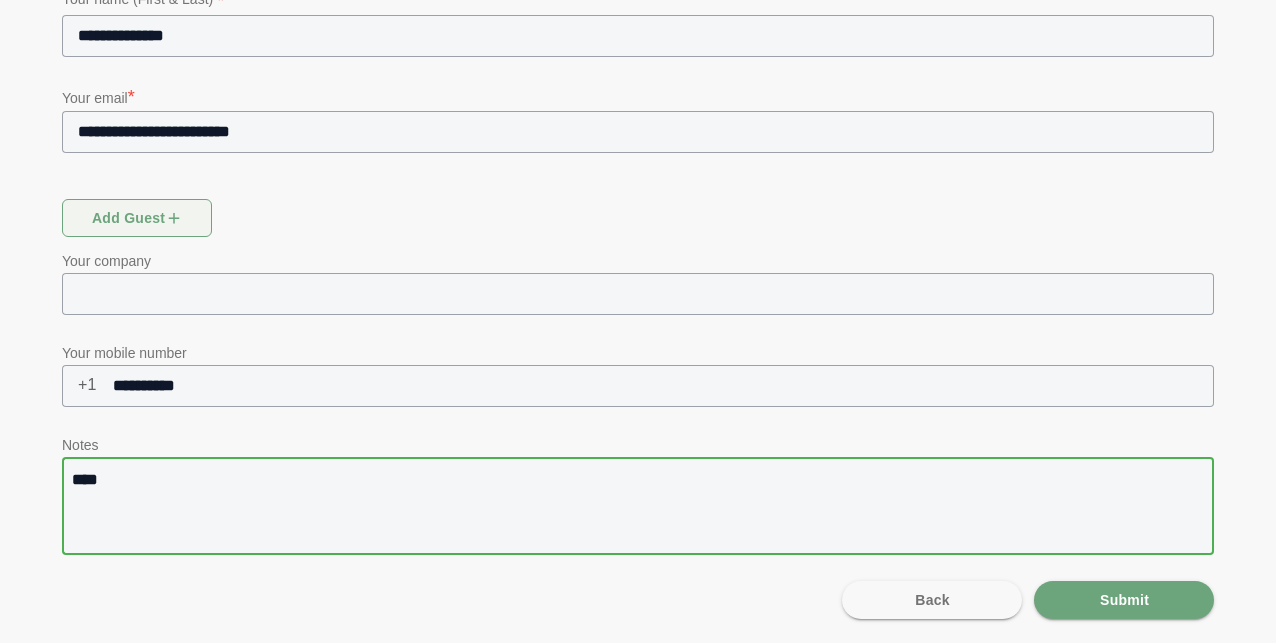 type on "*****" 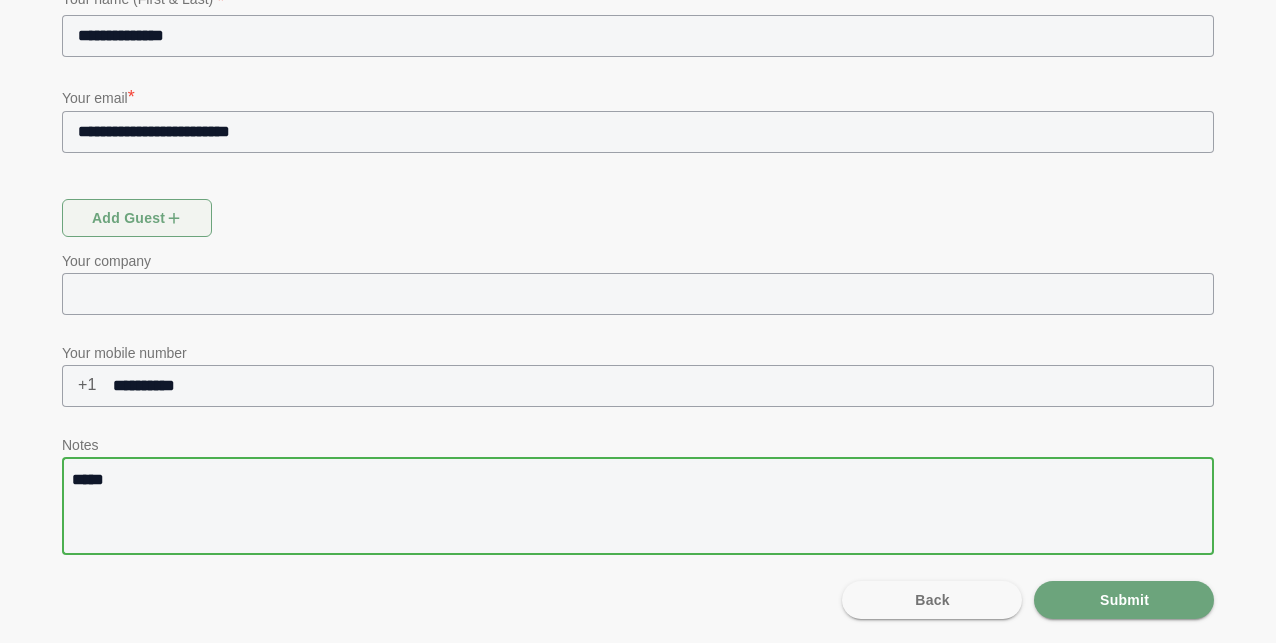 type on "******" 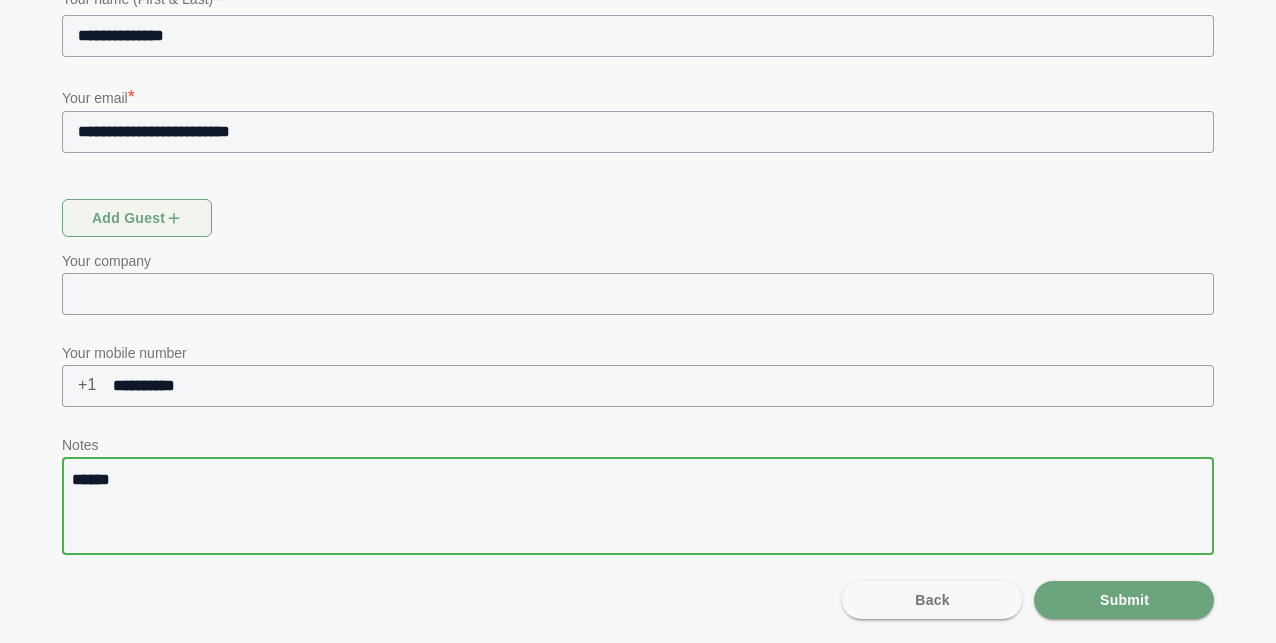 type on "*******" 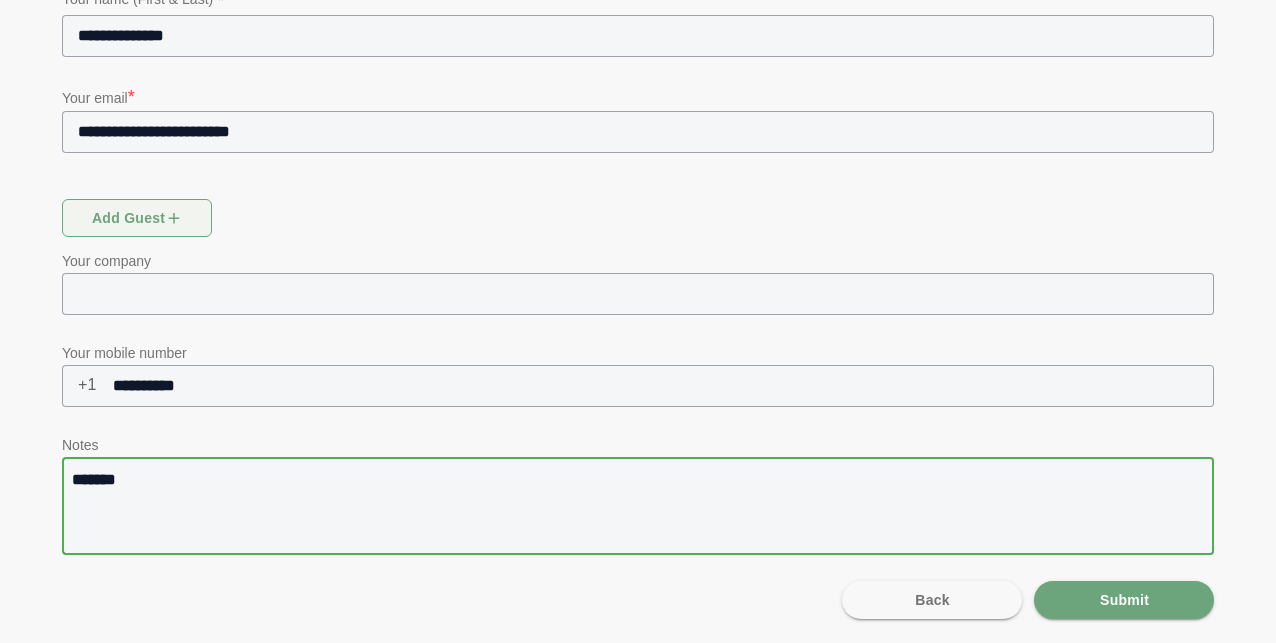 type on "*******" 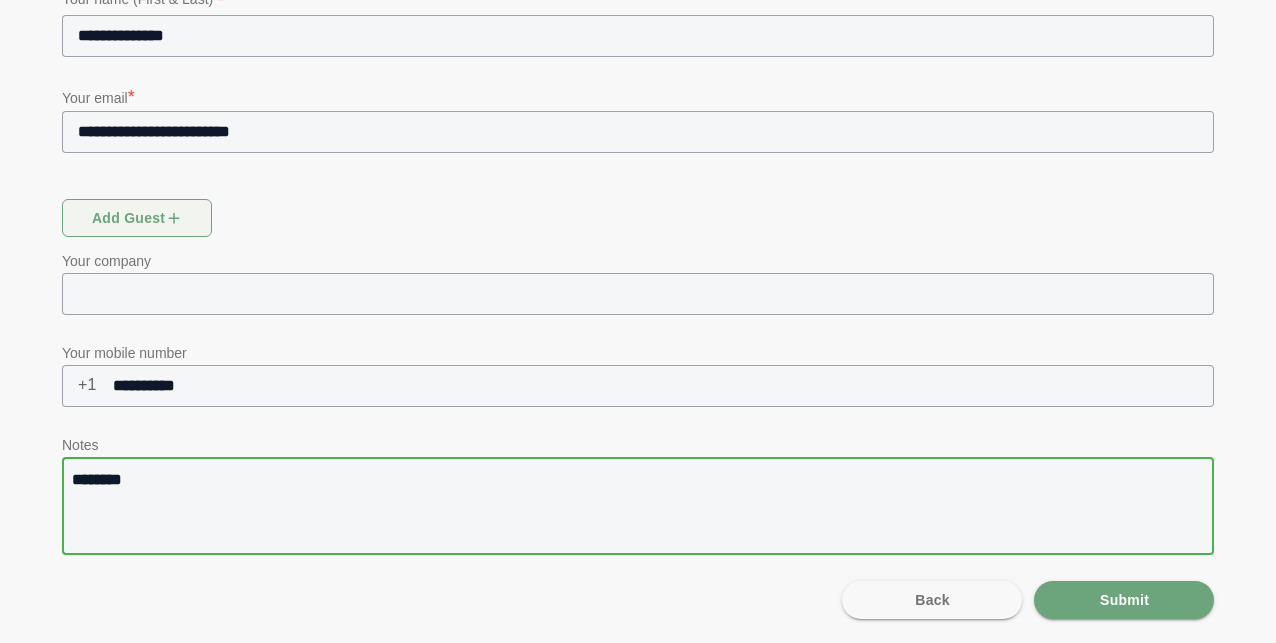 type on "*********" 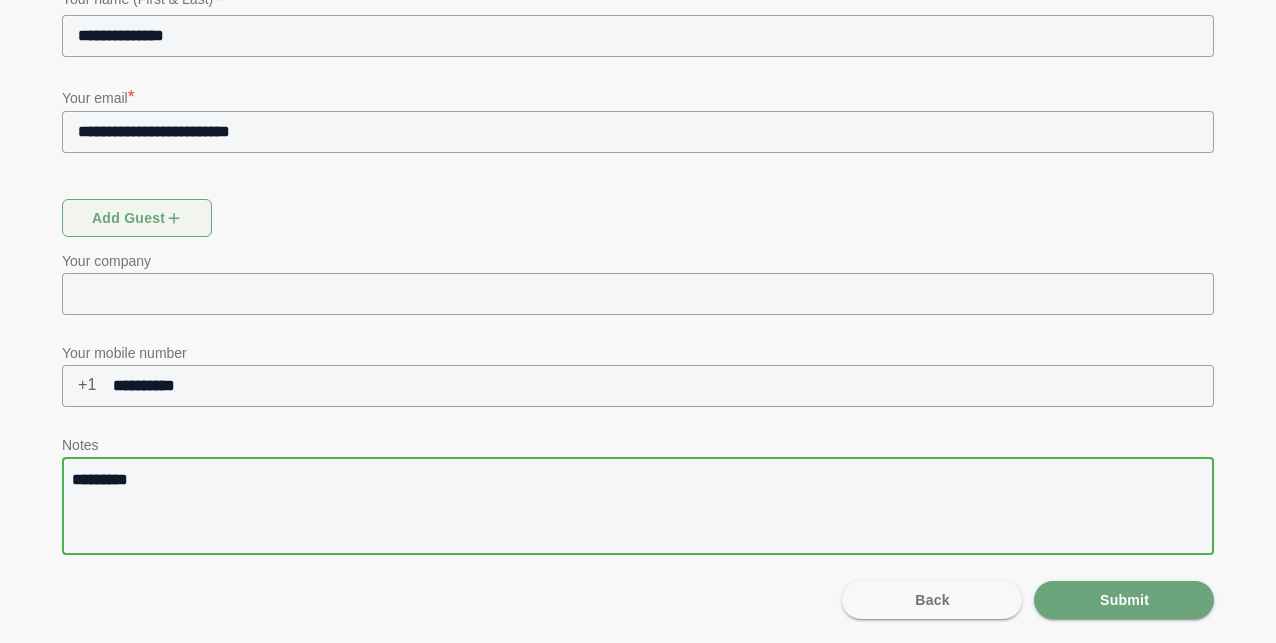 type on "**********" 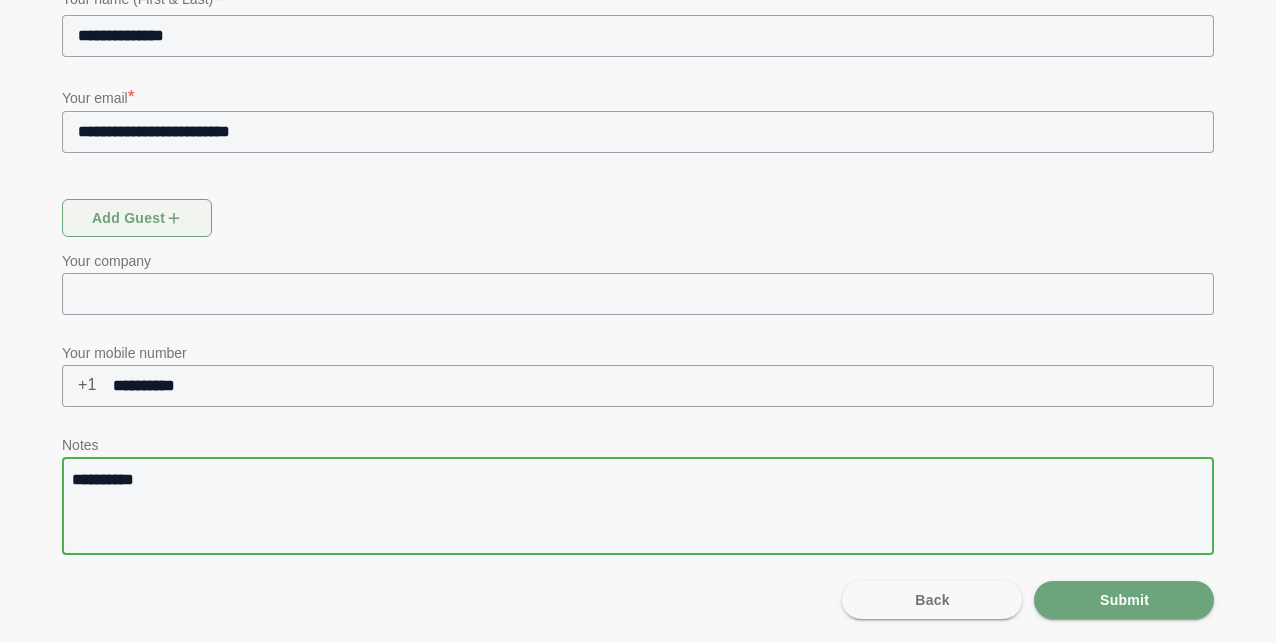 type on "**********" 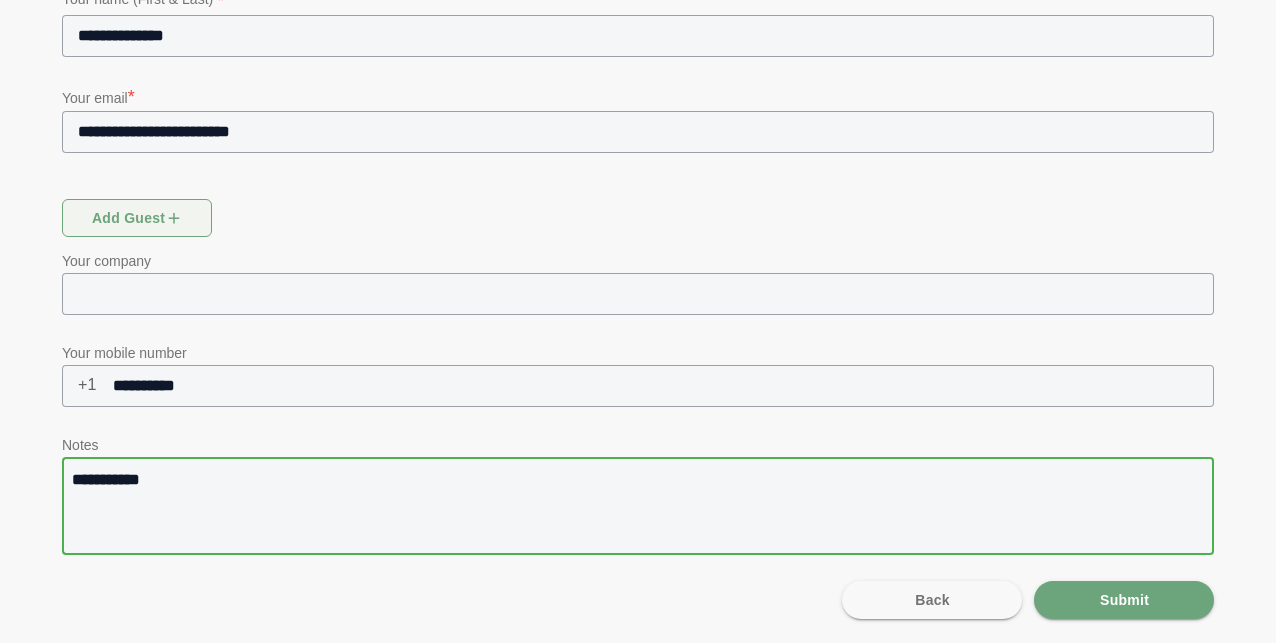 type on "**********" 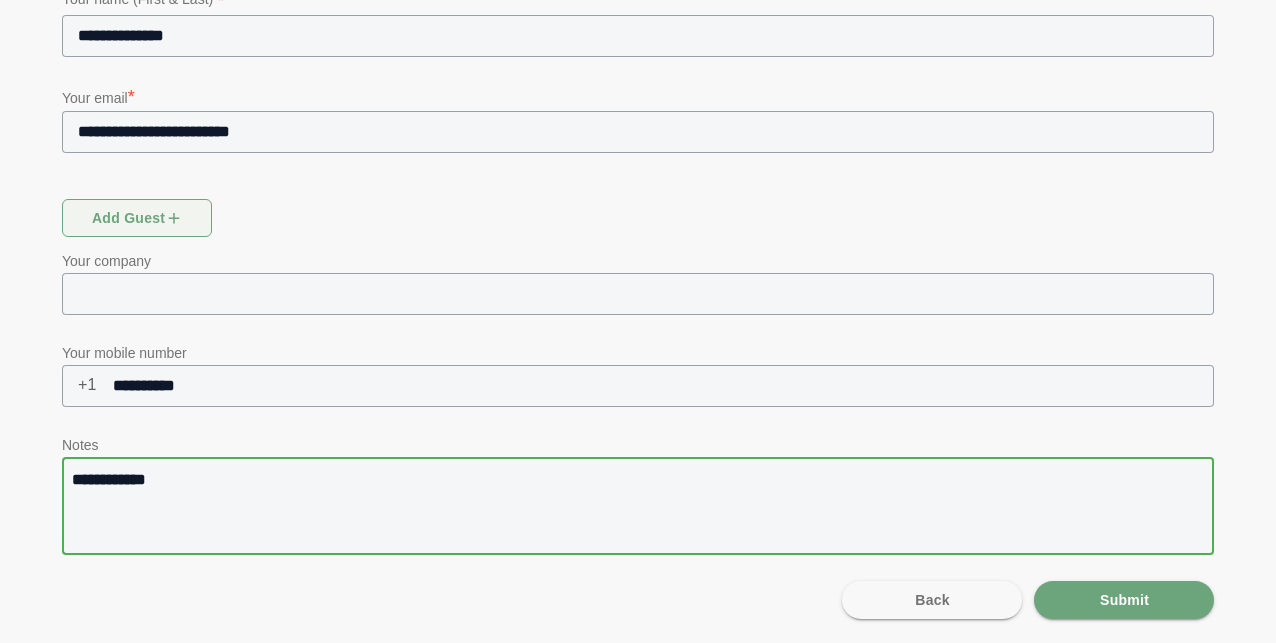 type on "**********" 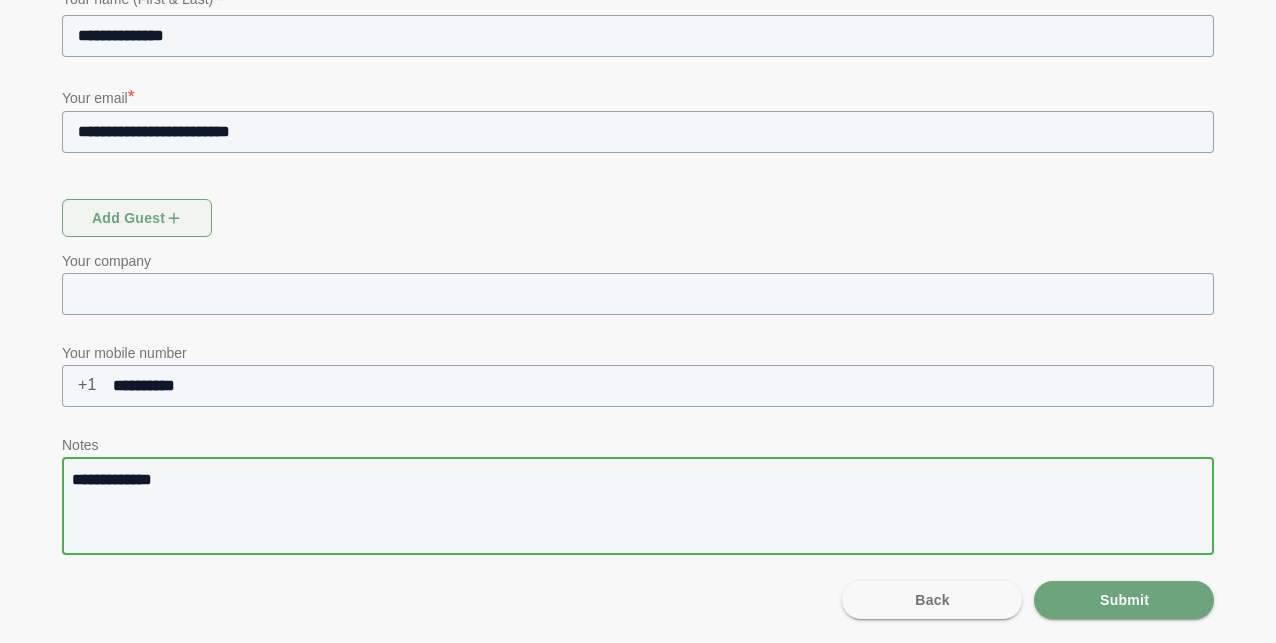 type on "**********" 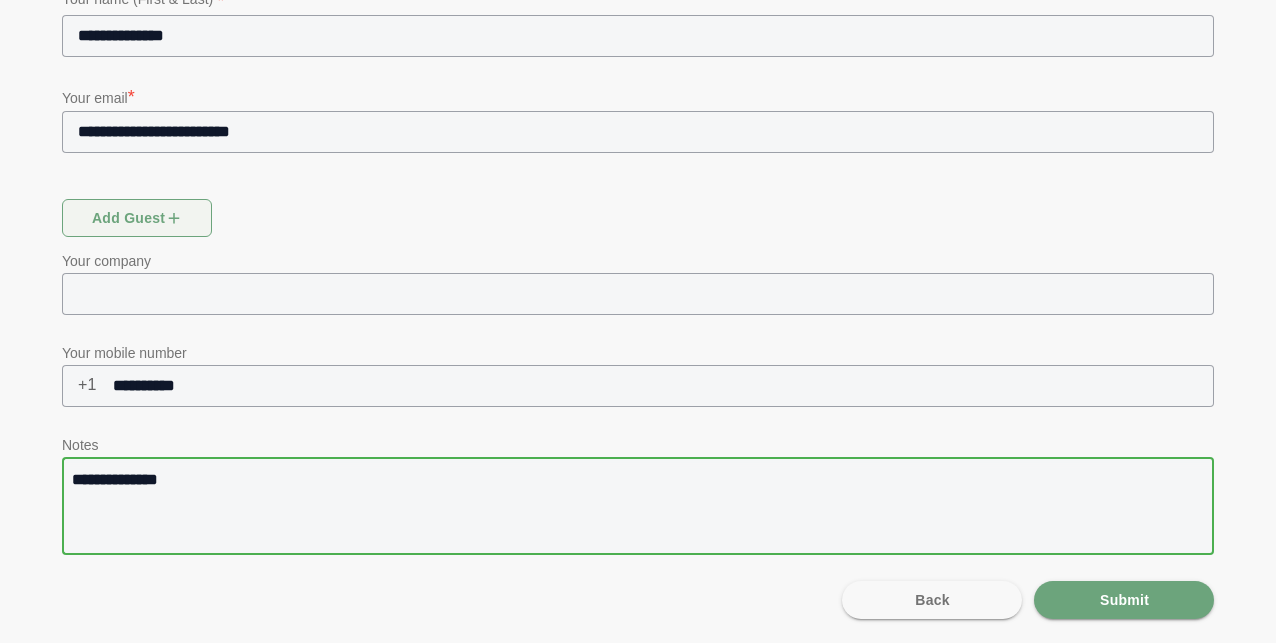 type on "**********" 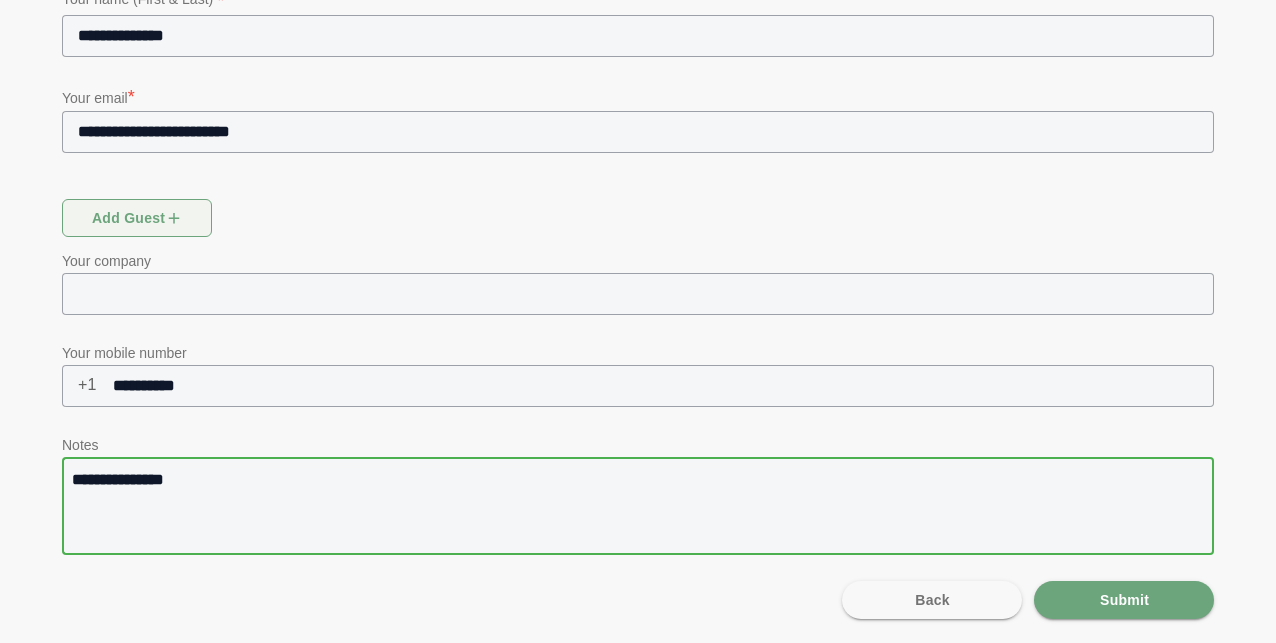 type on "**********" 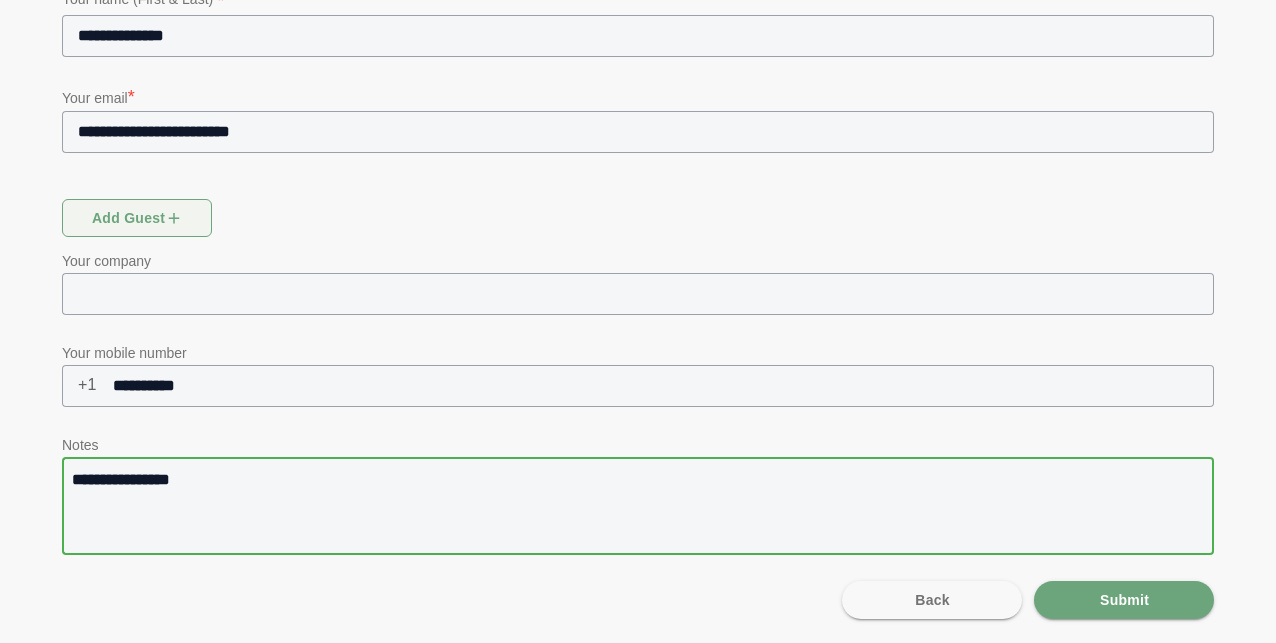 type on "**********" 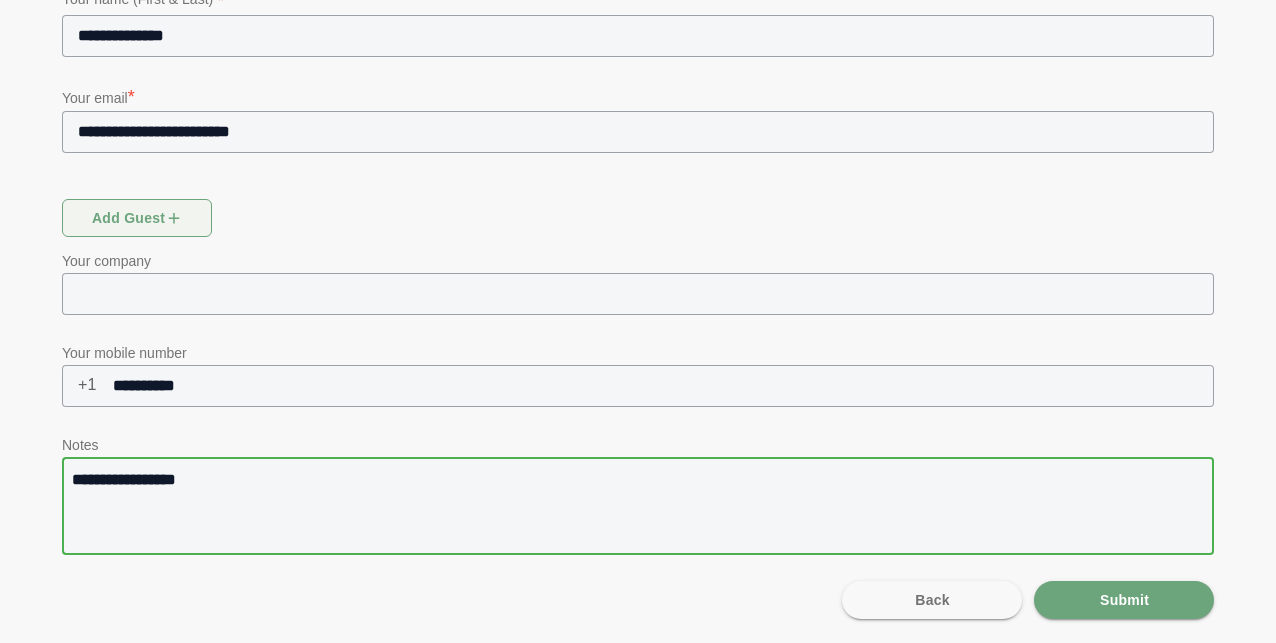 type on "**********" 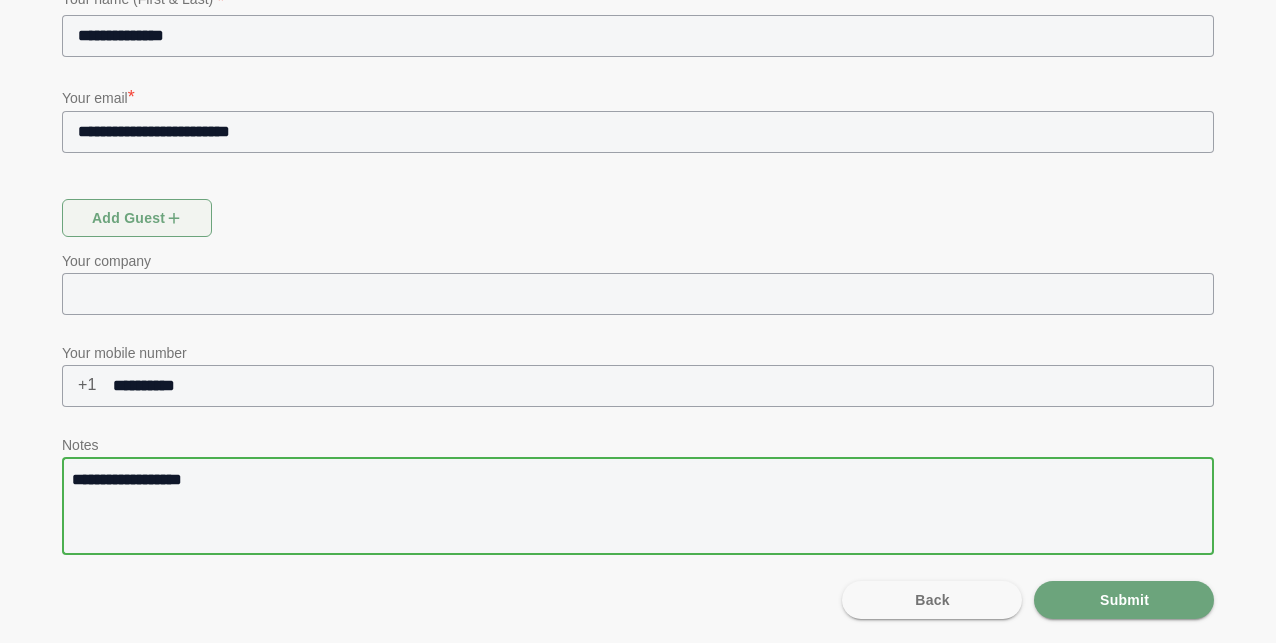 type on "**********" 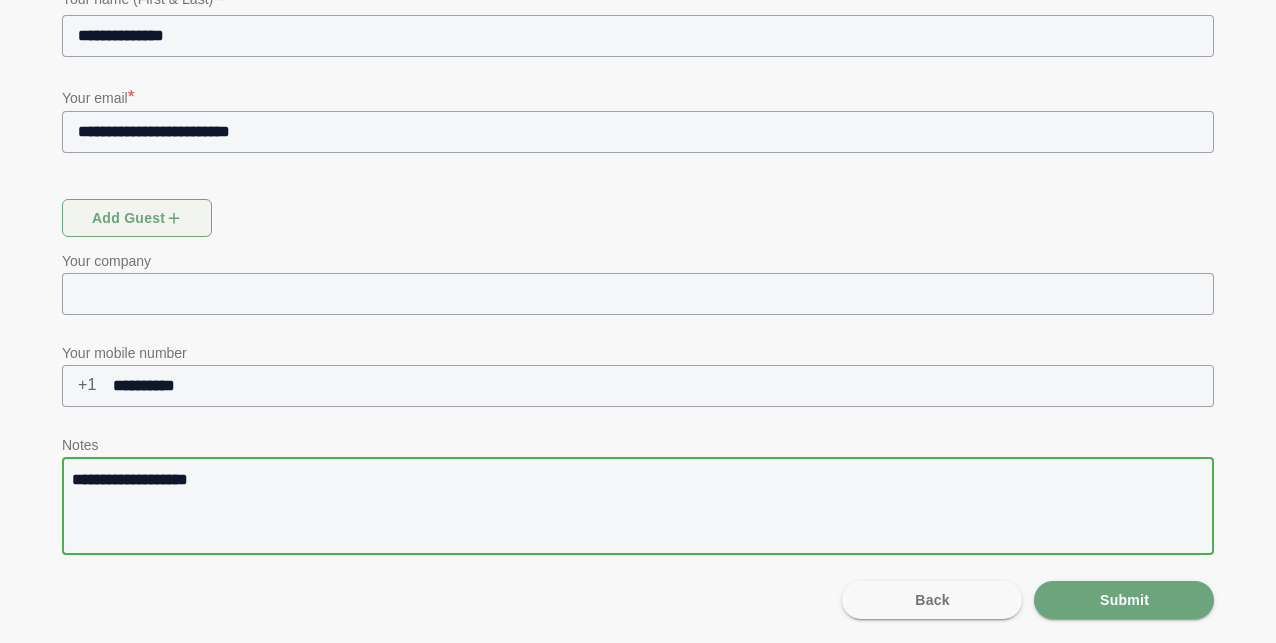 type on "**********" 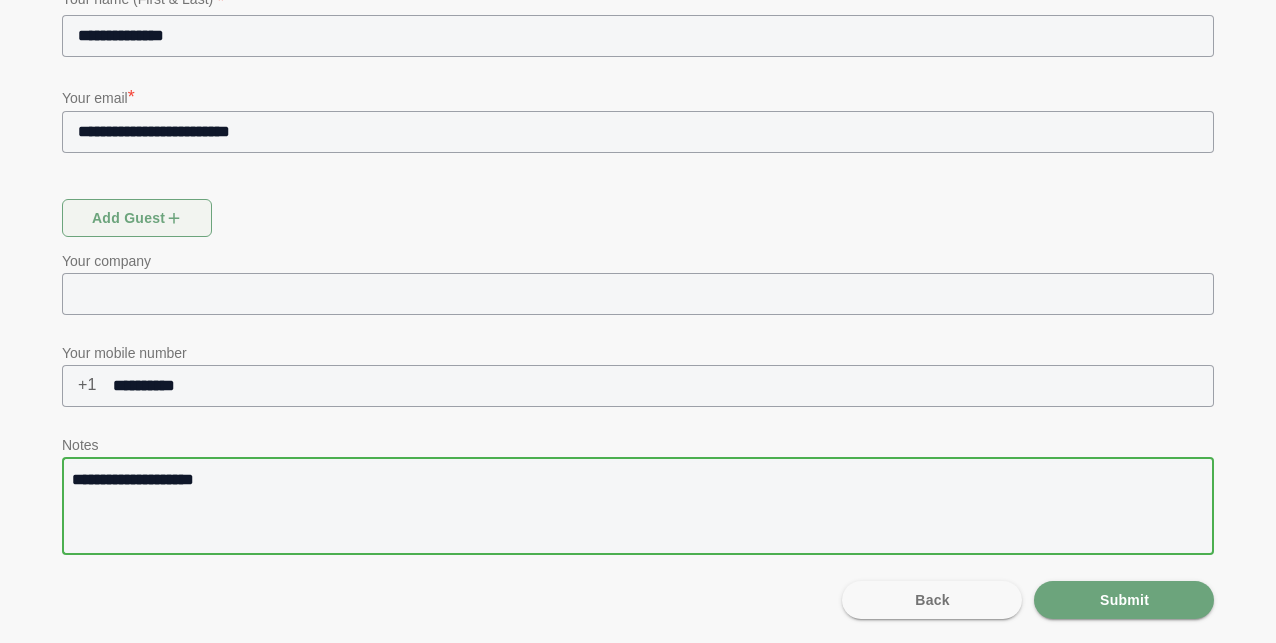 type on "**********" 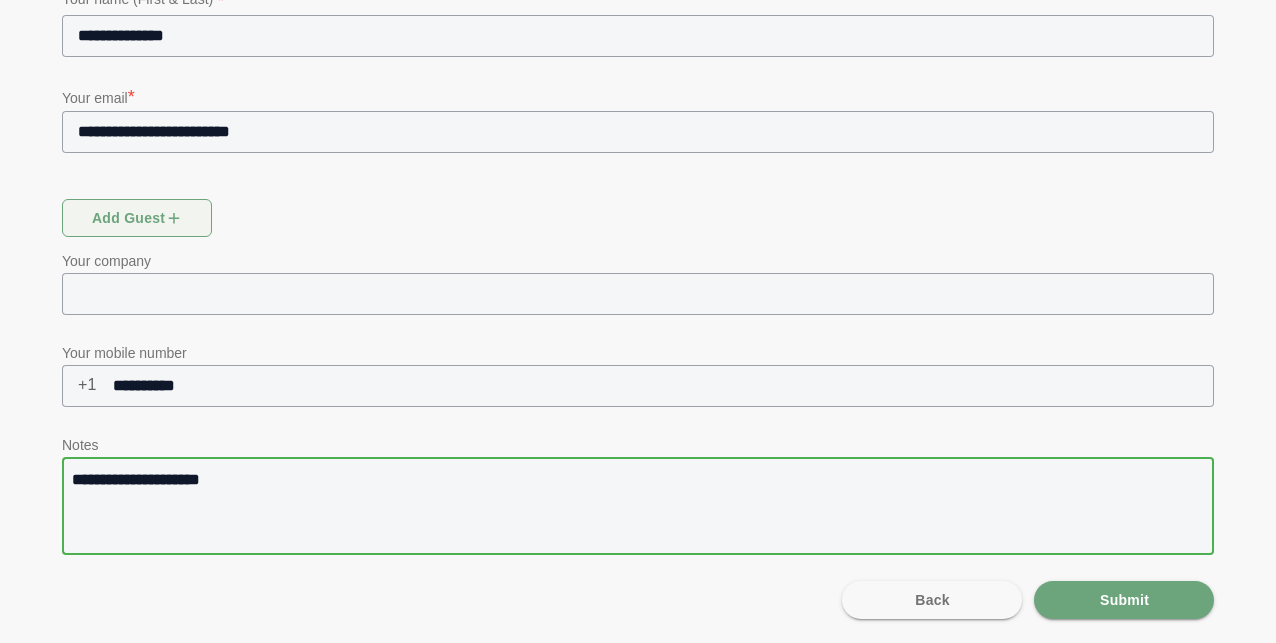 type on "**********" 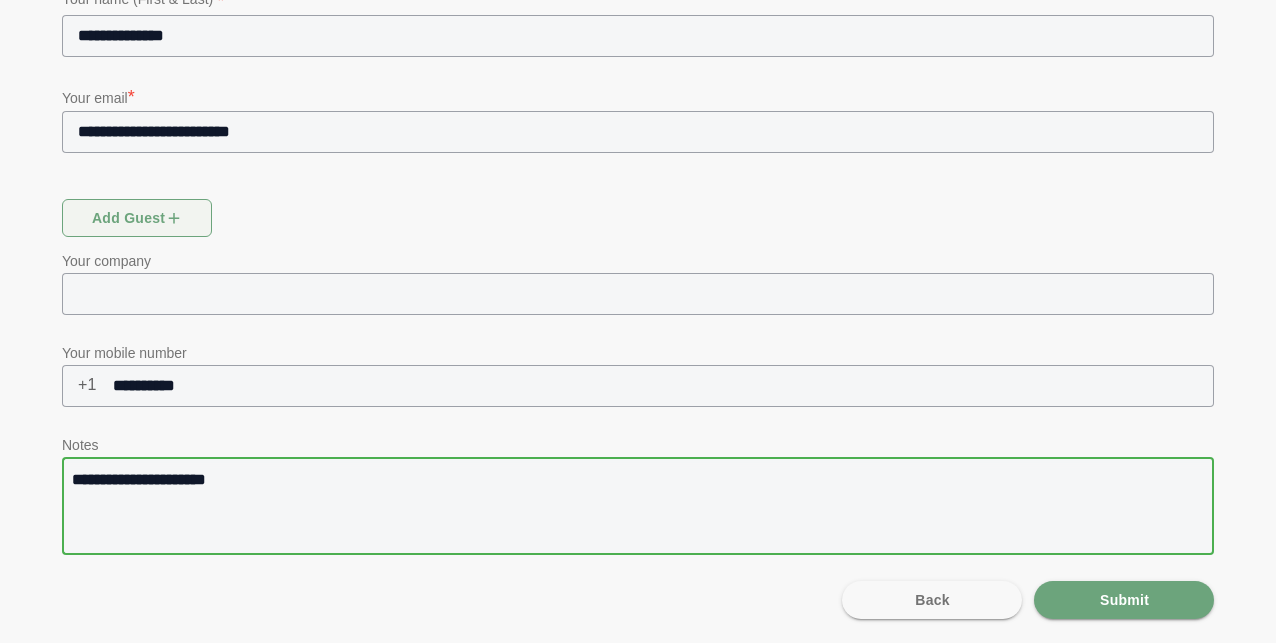 type on "**********" 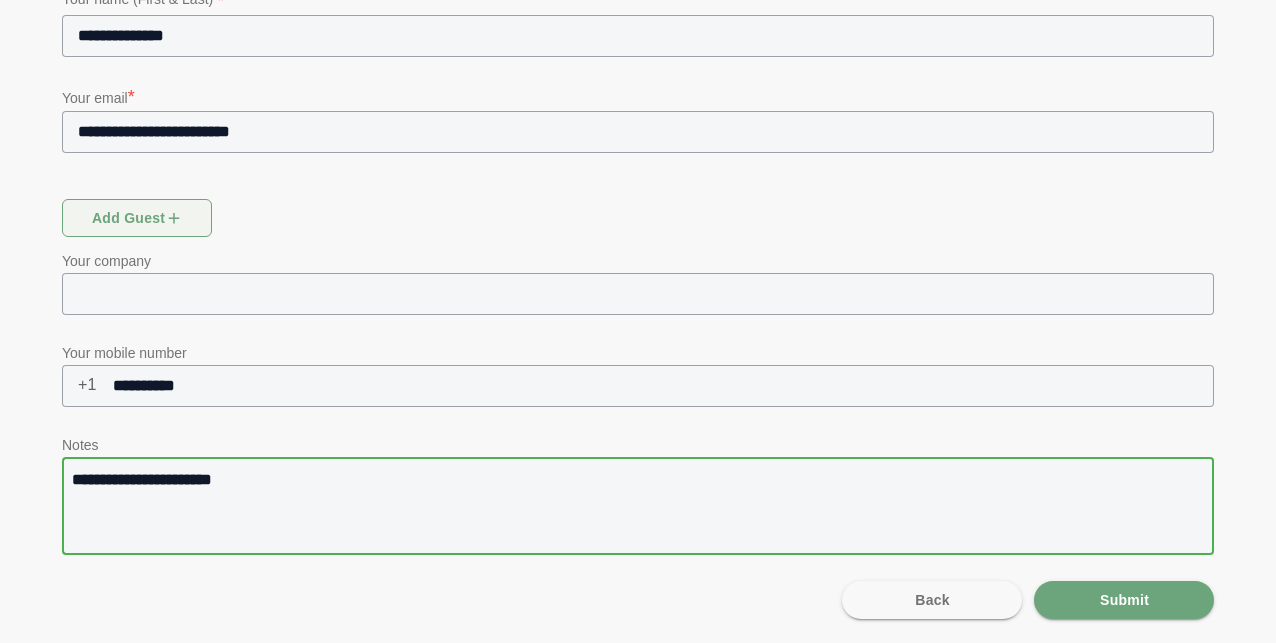 type on "**********" 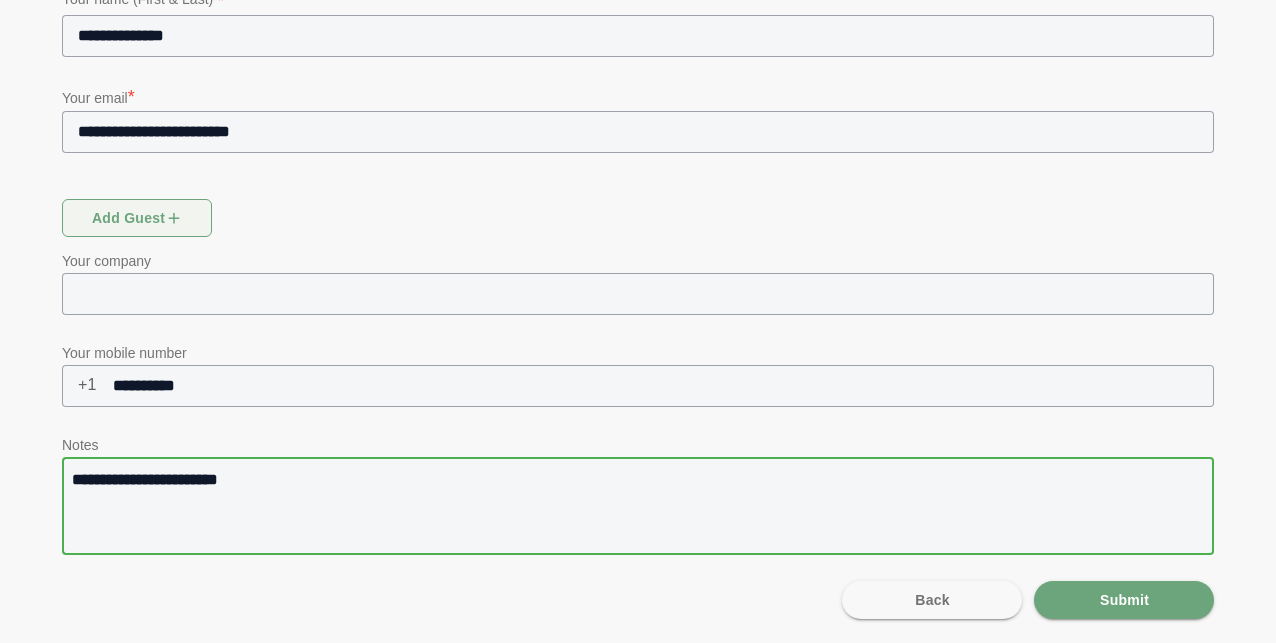 type on "**********" 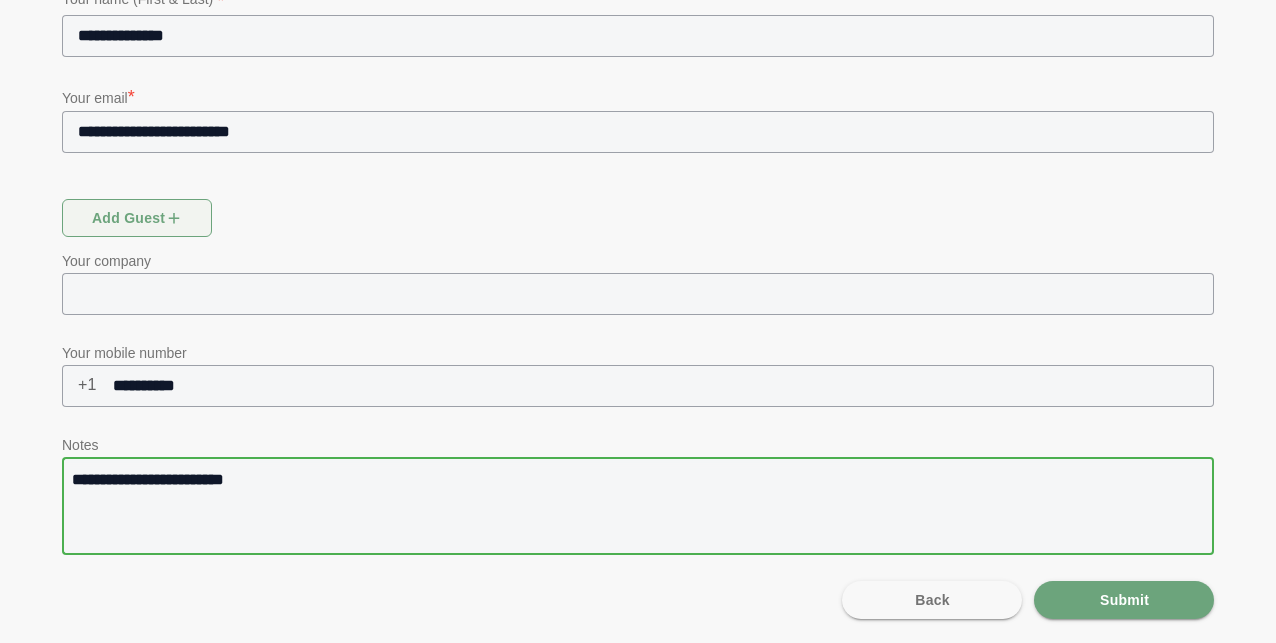 type on "**********" 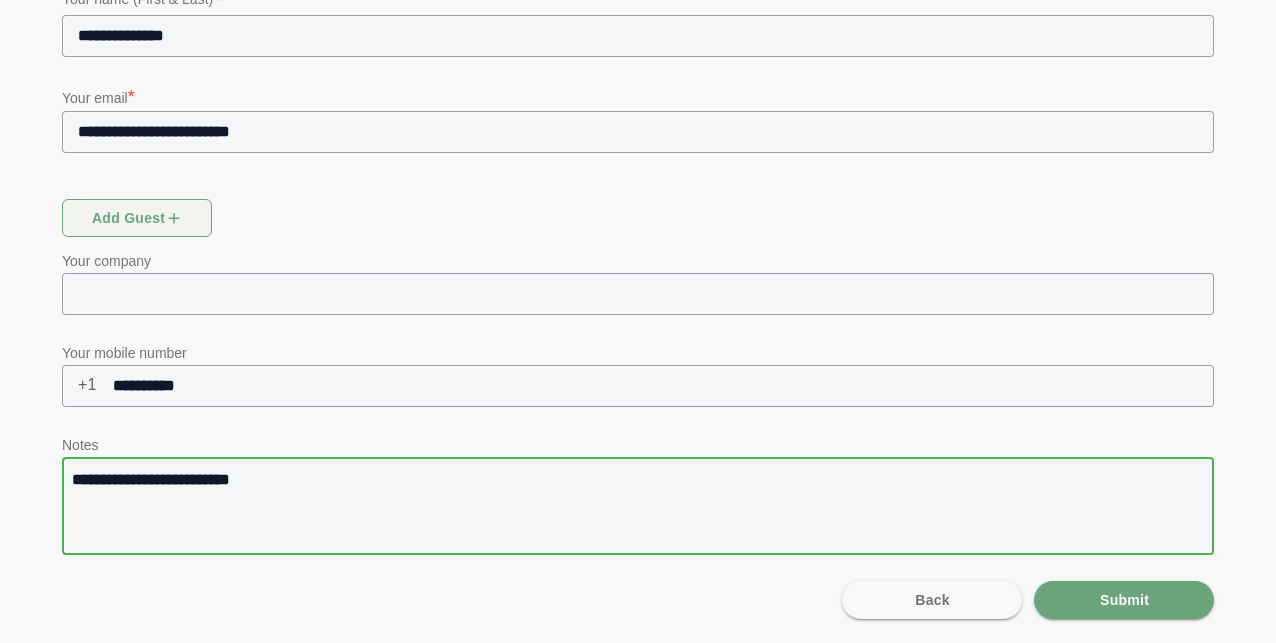 type on "**********" 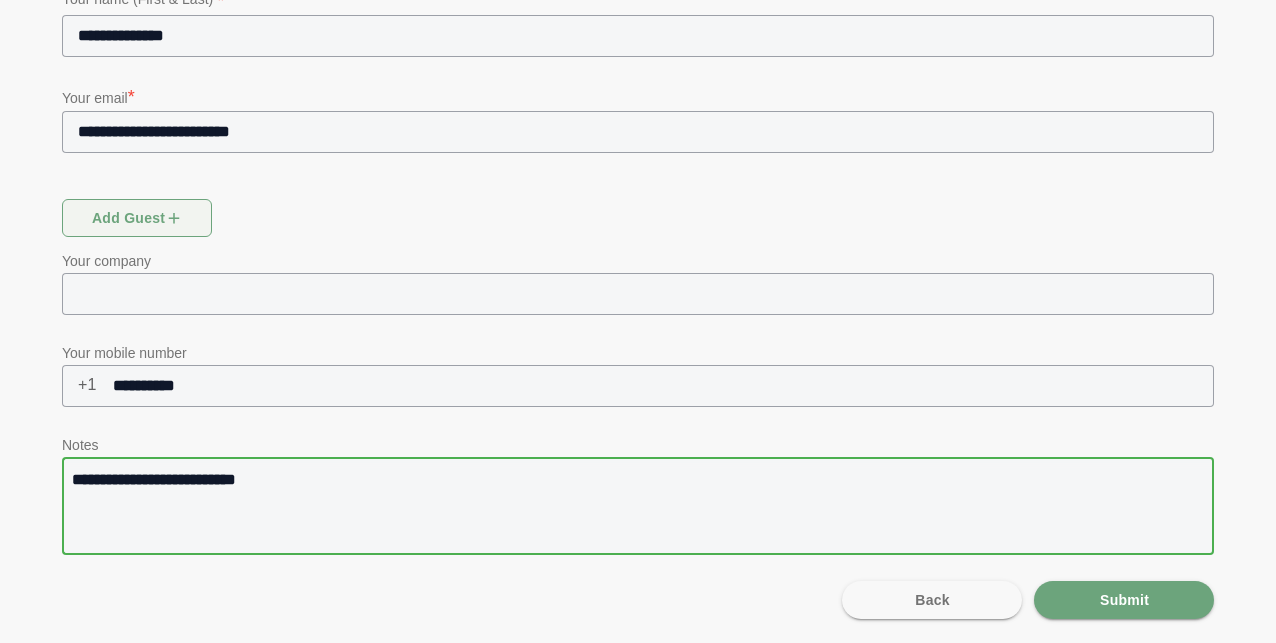 type on "**********" 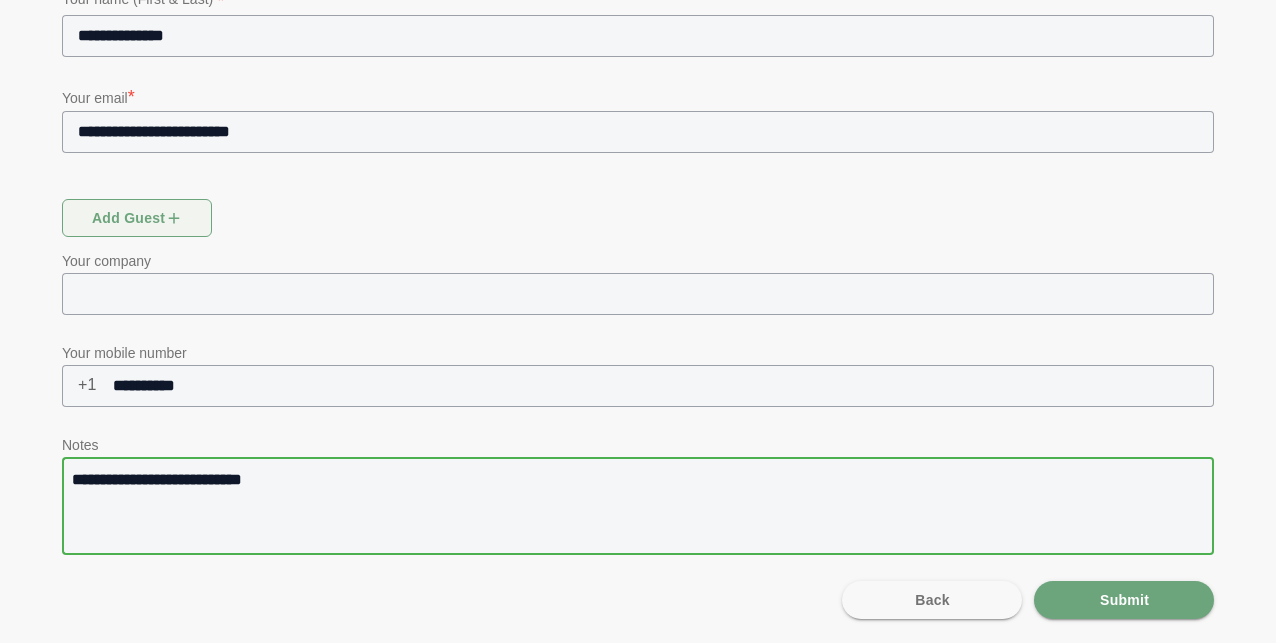 type on "**********" 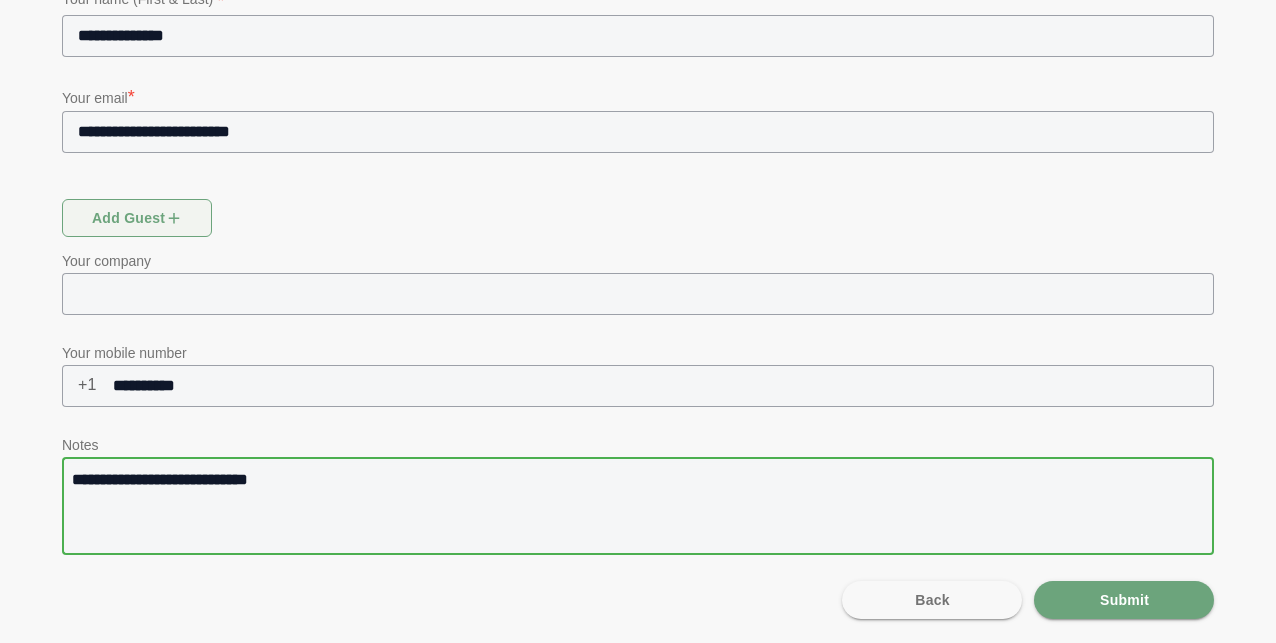 type on "**********" 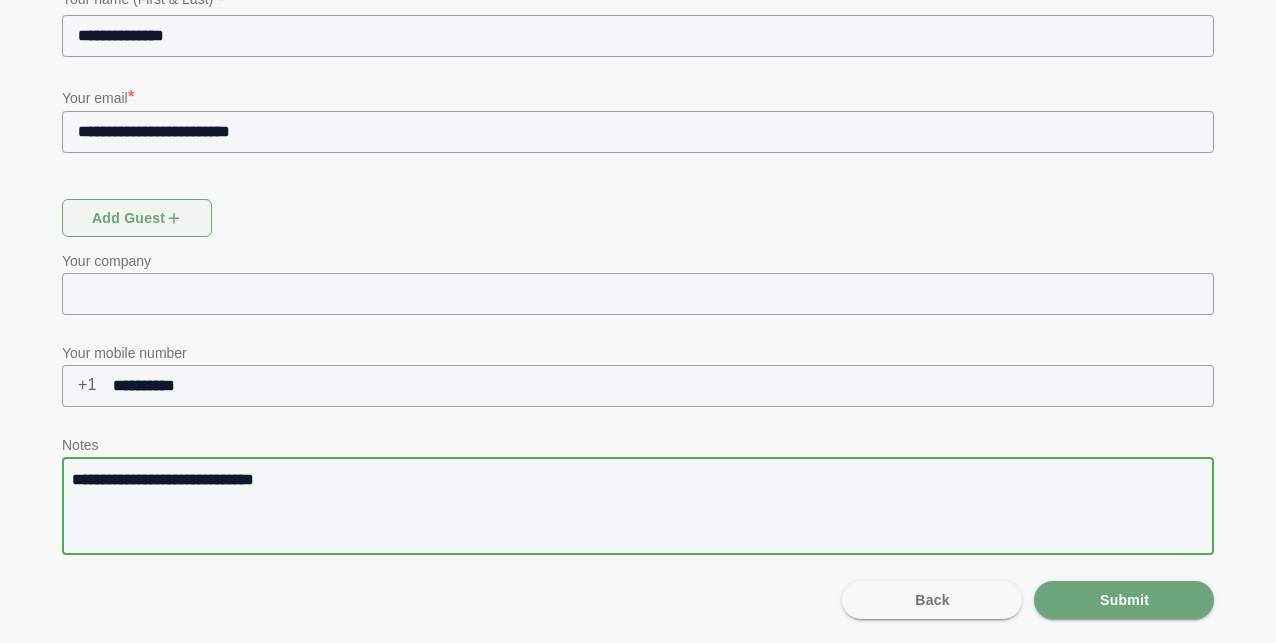 type on "**********" 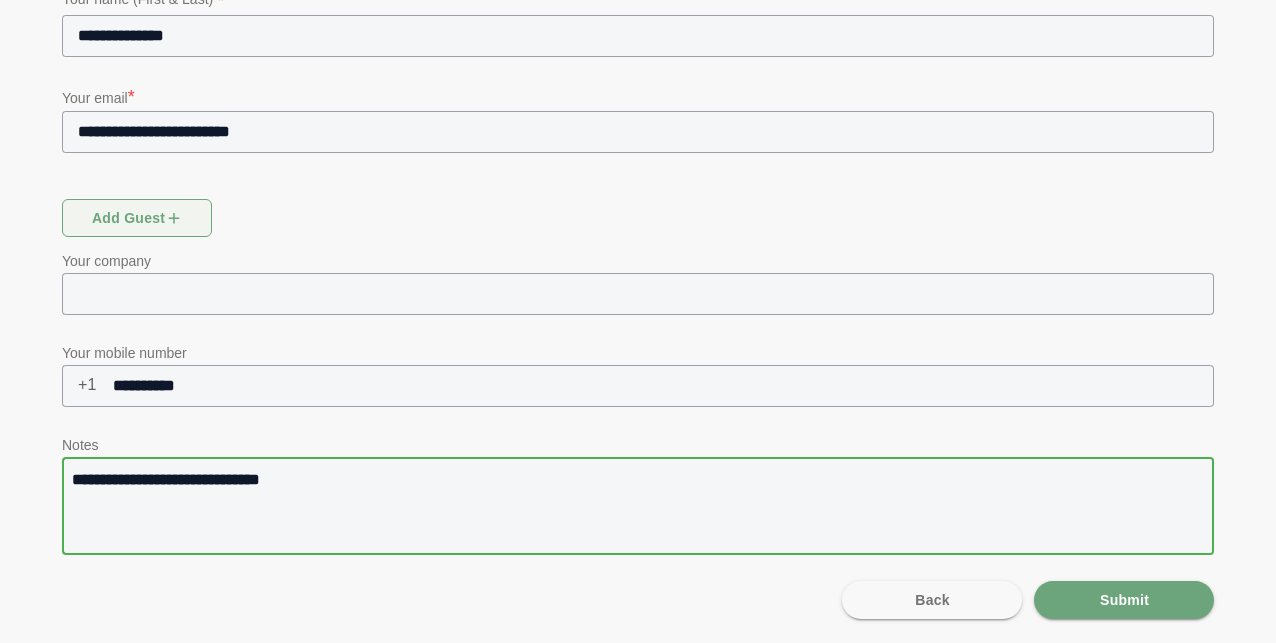 type on "**********" 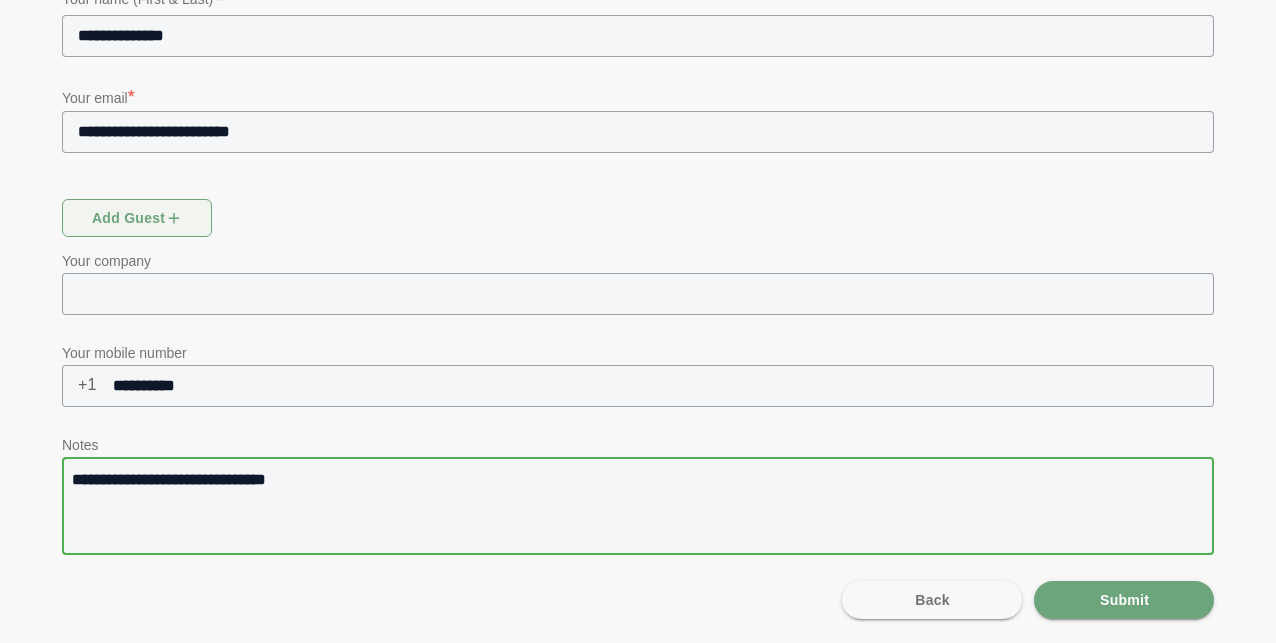 type on "**********" 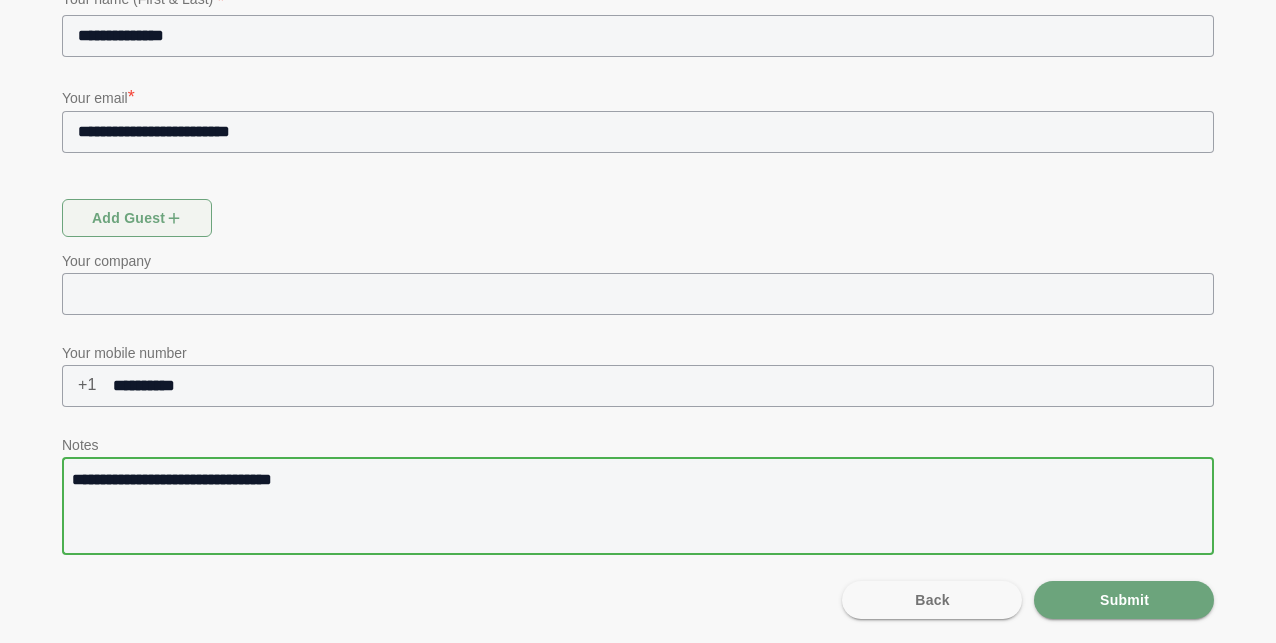 type on "**********" 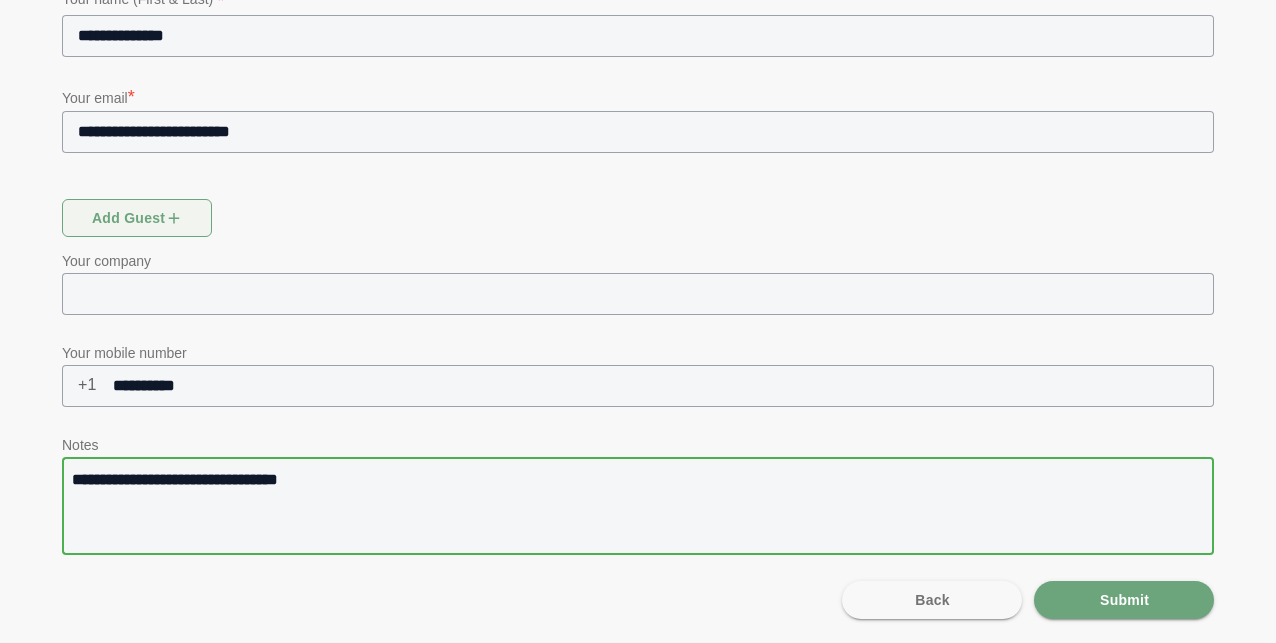 type on "**********" 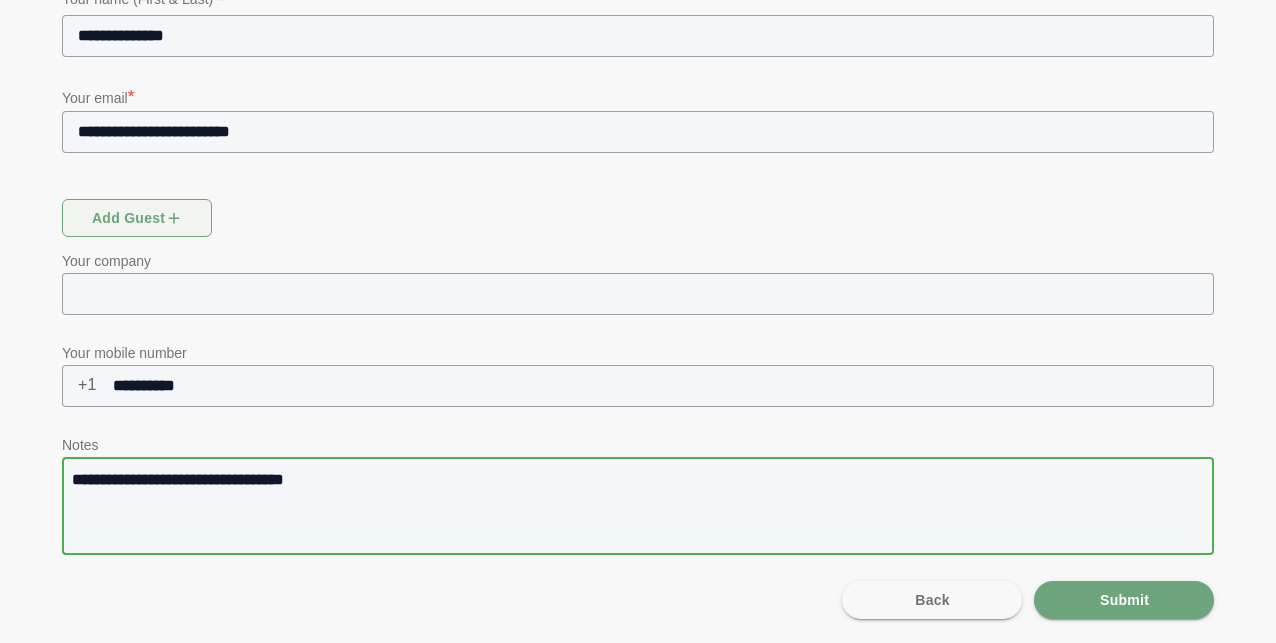 type on "**********" 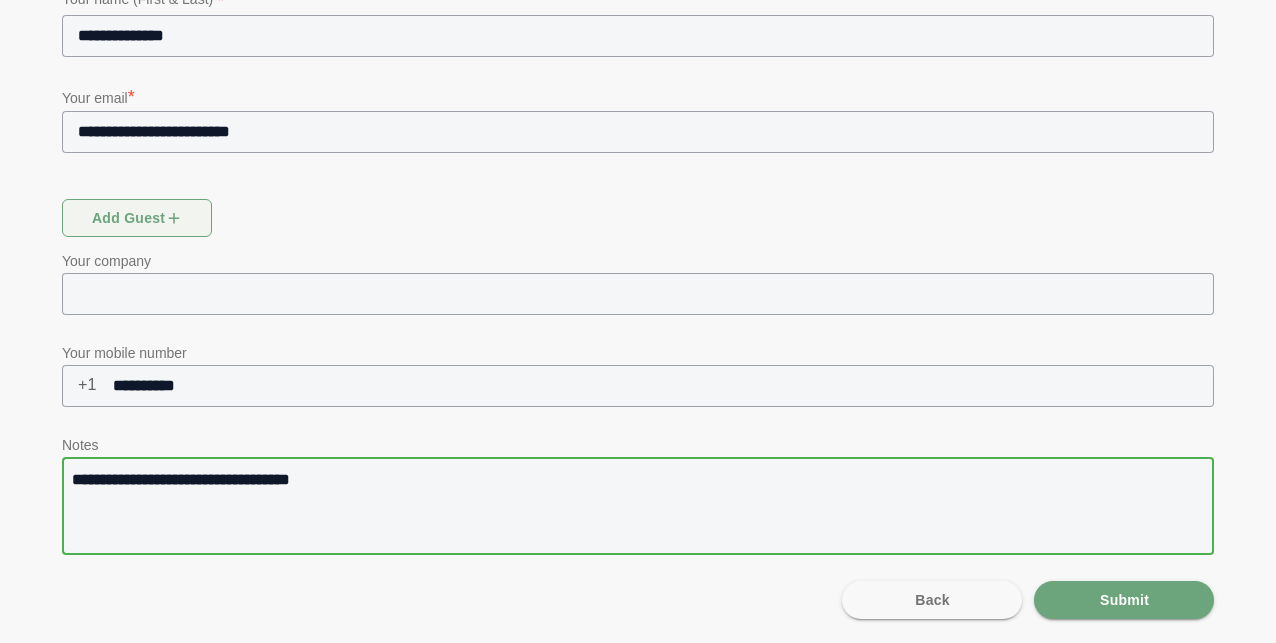 type on "**********" 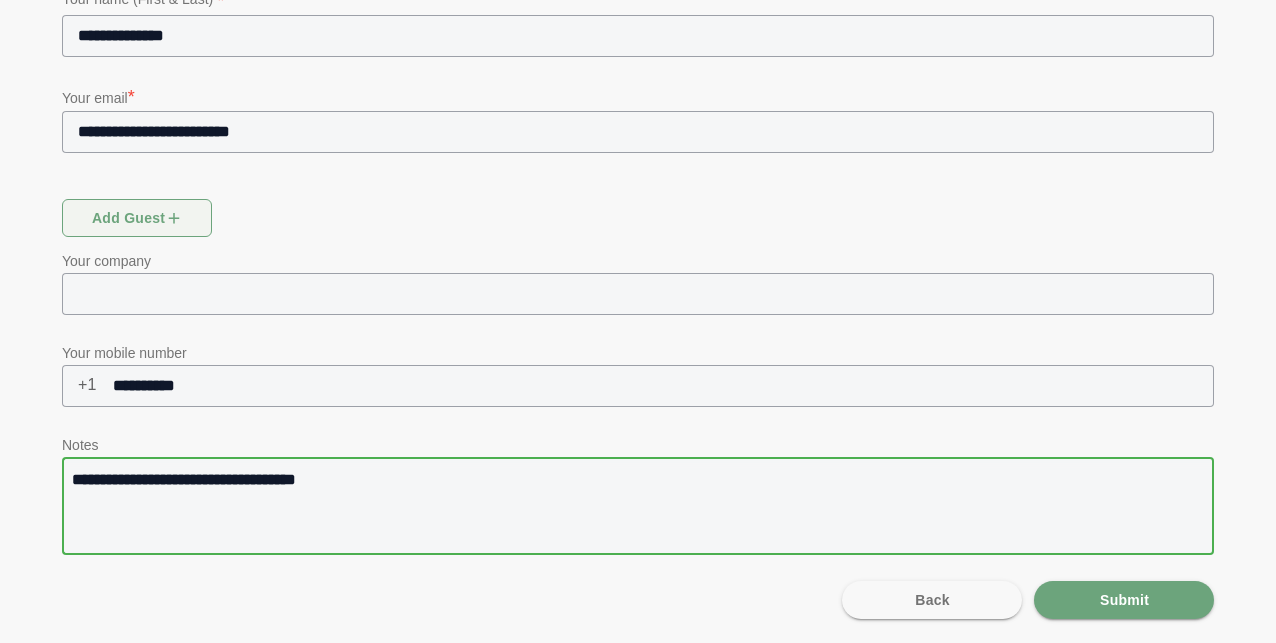 type on "**********" 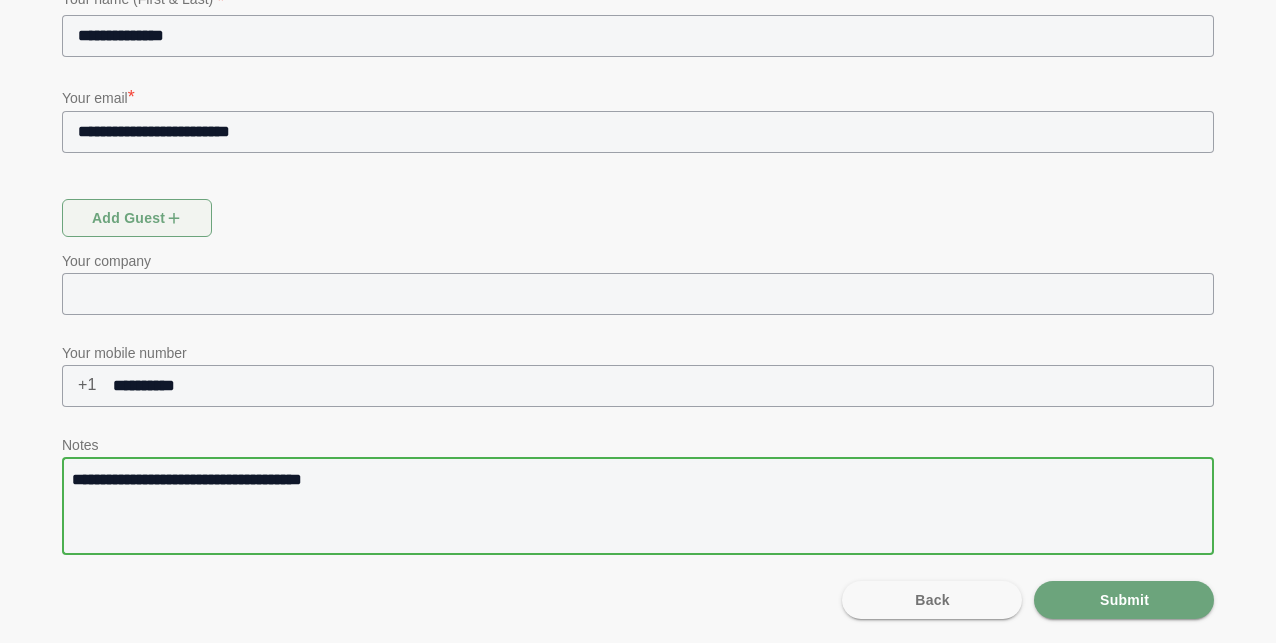 type on "**********" 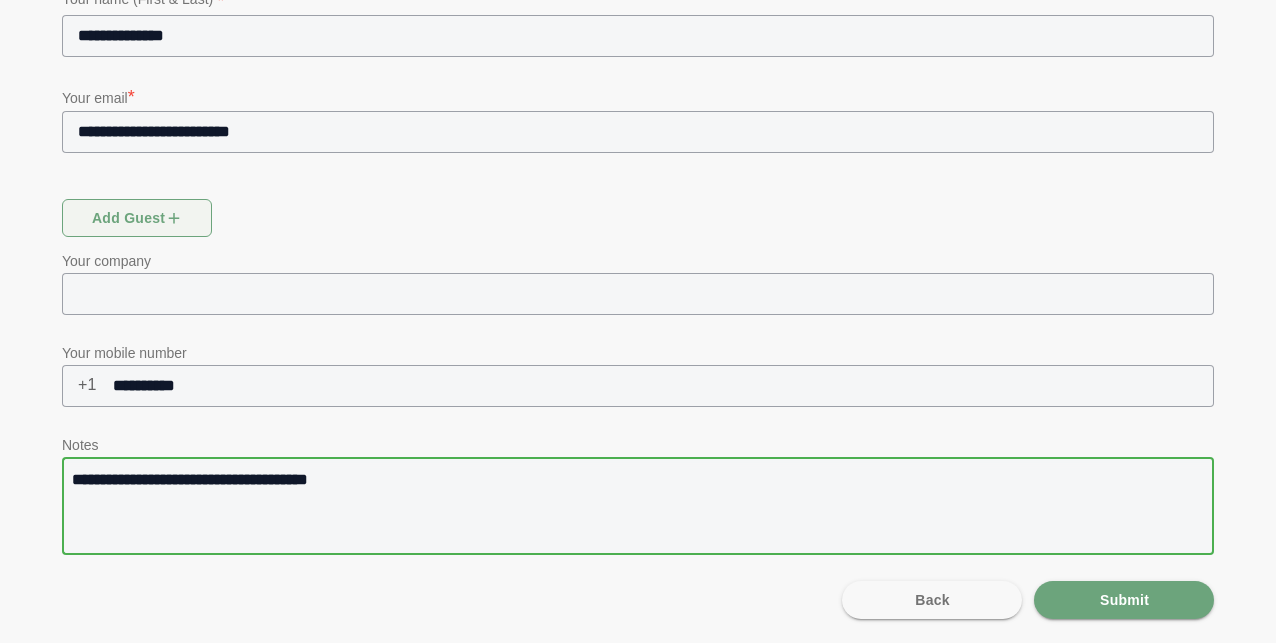 type on "**********" 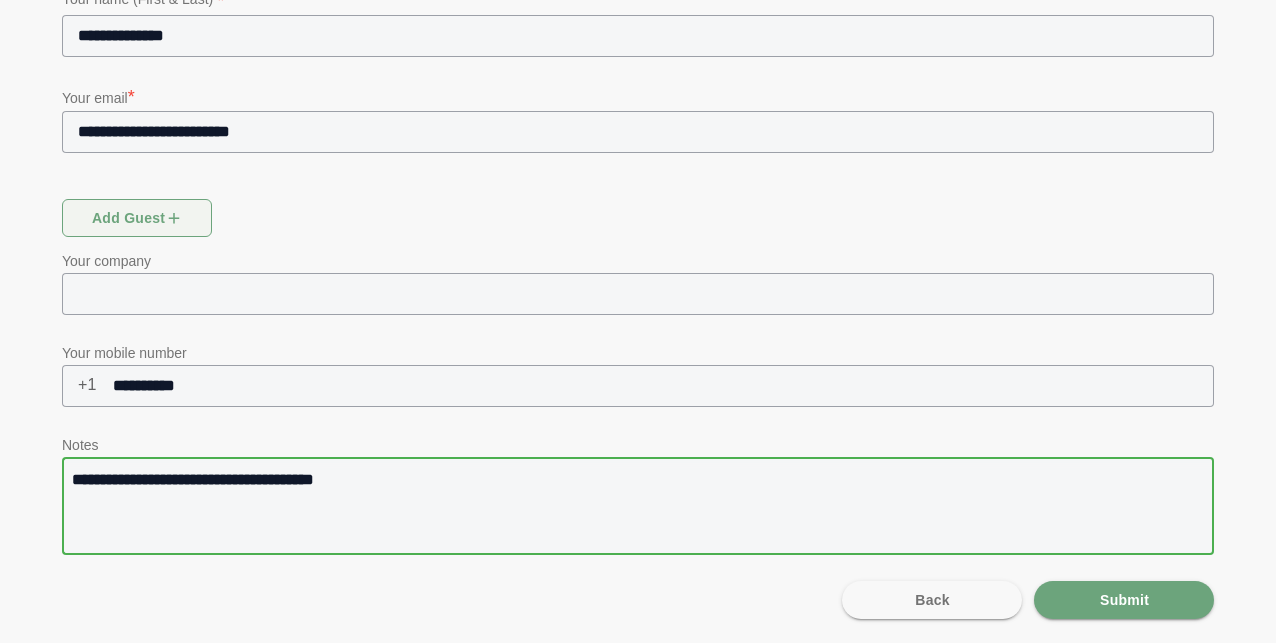type on "**********" 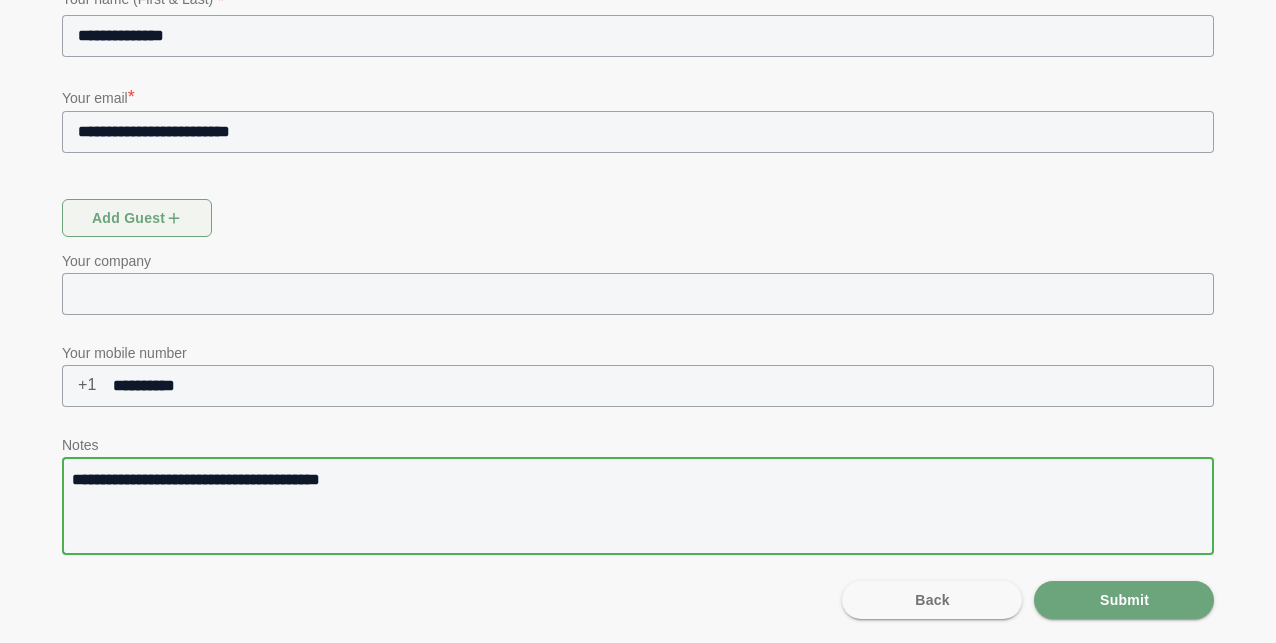 type on "**********" 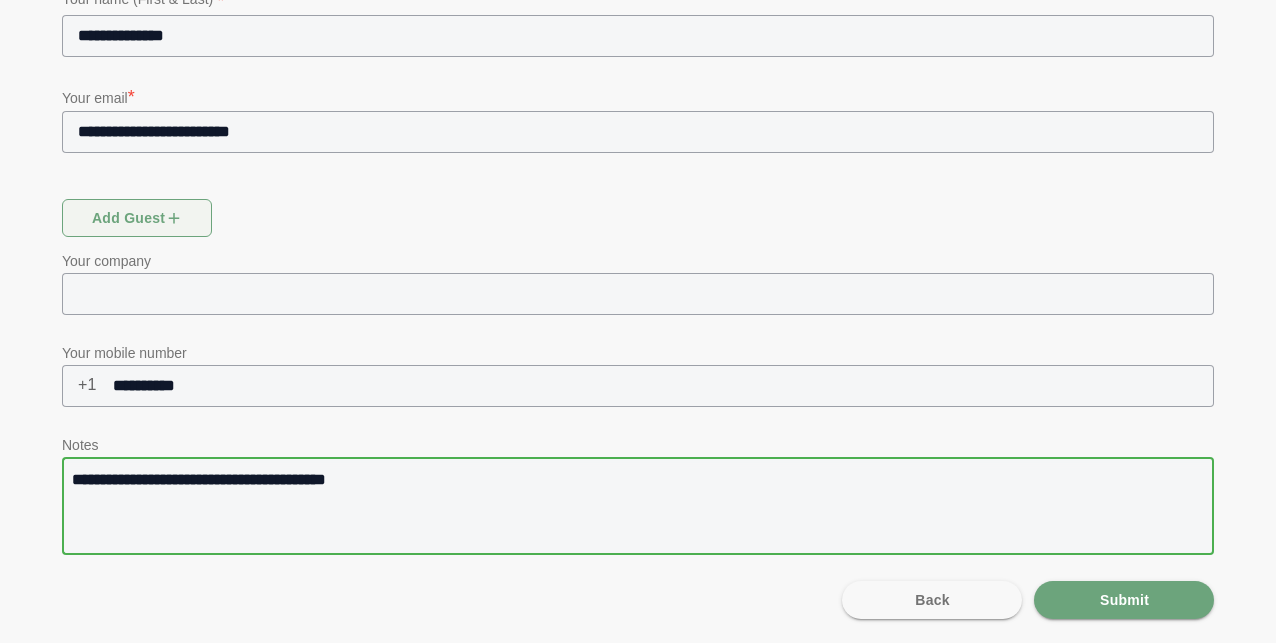 type on "**********" 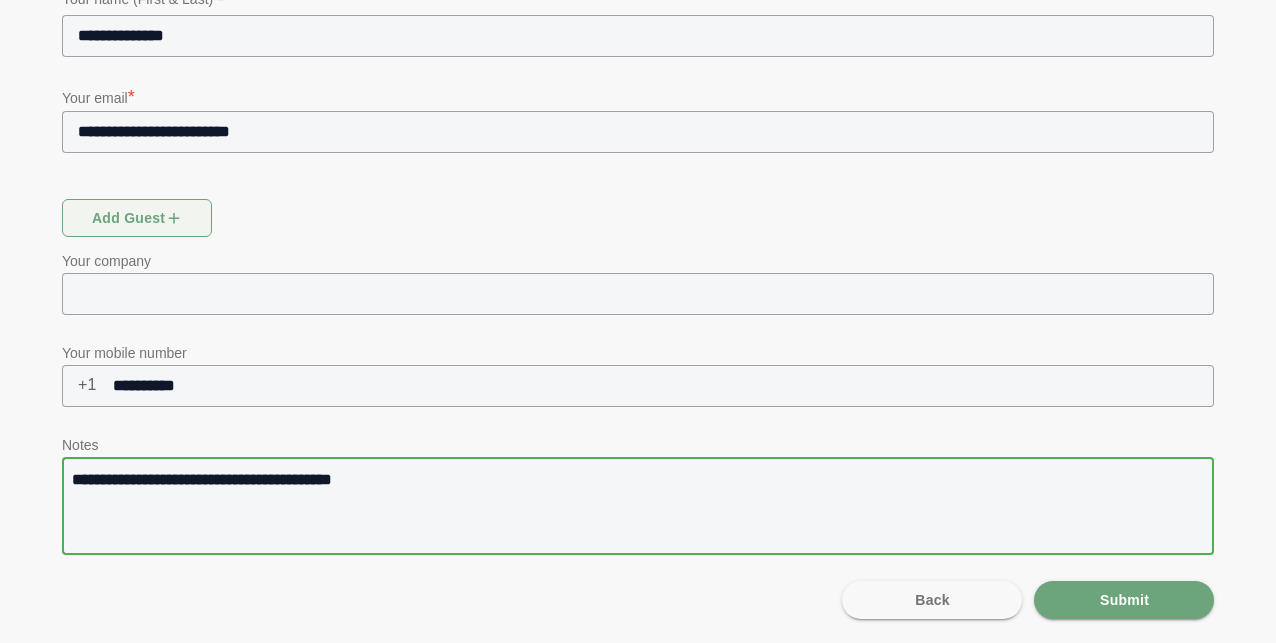 type on "**********" 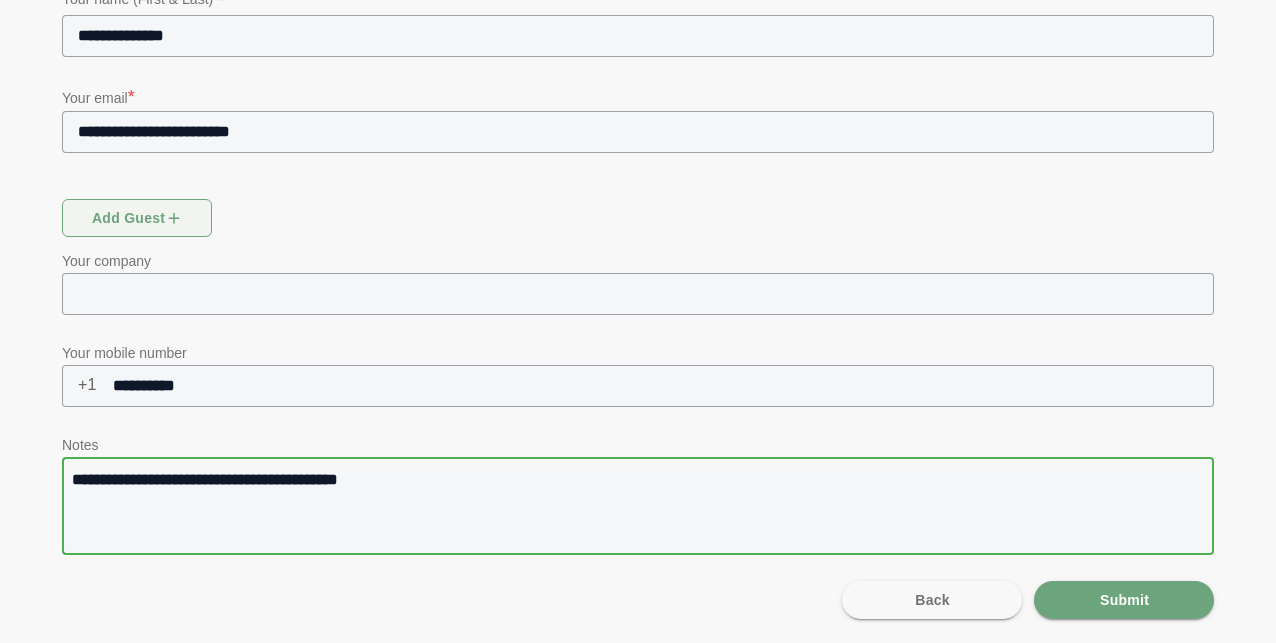 type on "**********" 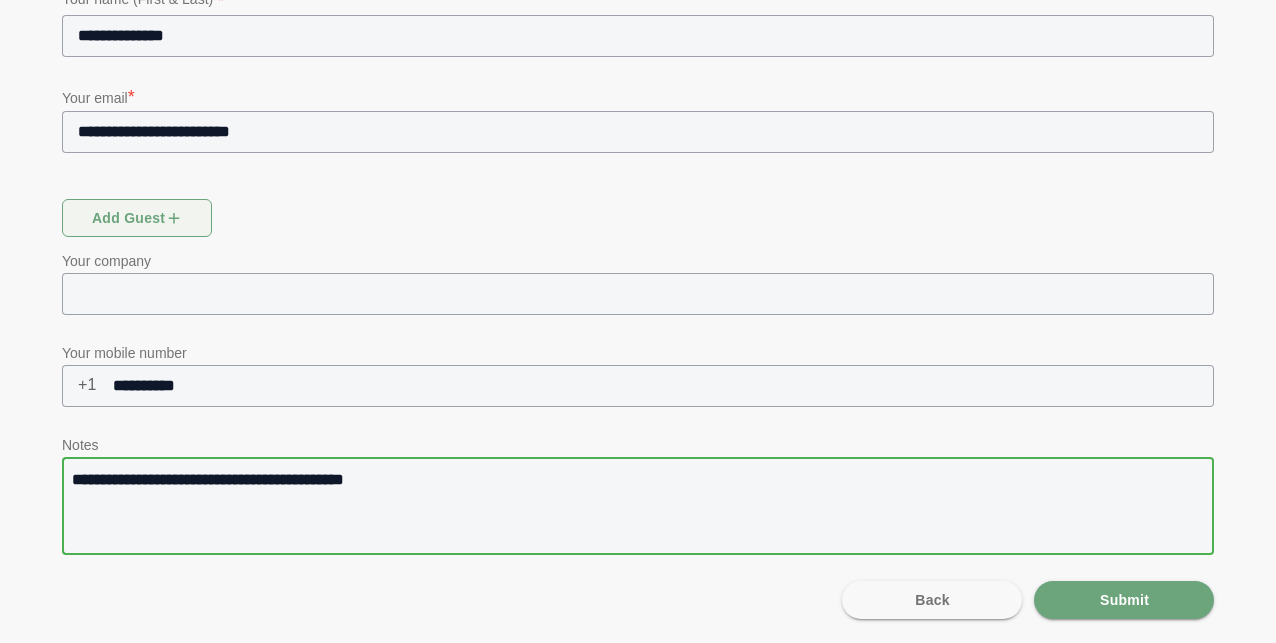 type on "**********" 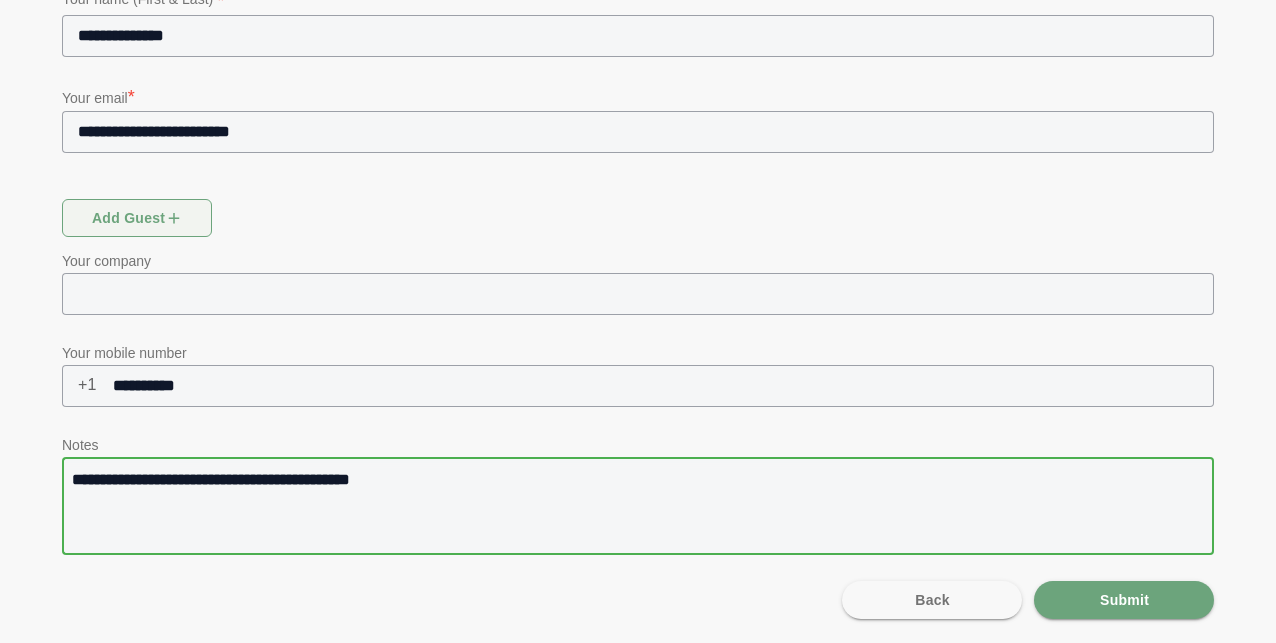 type on "**********" 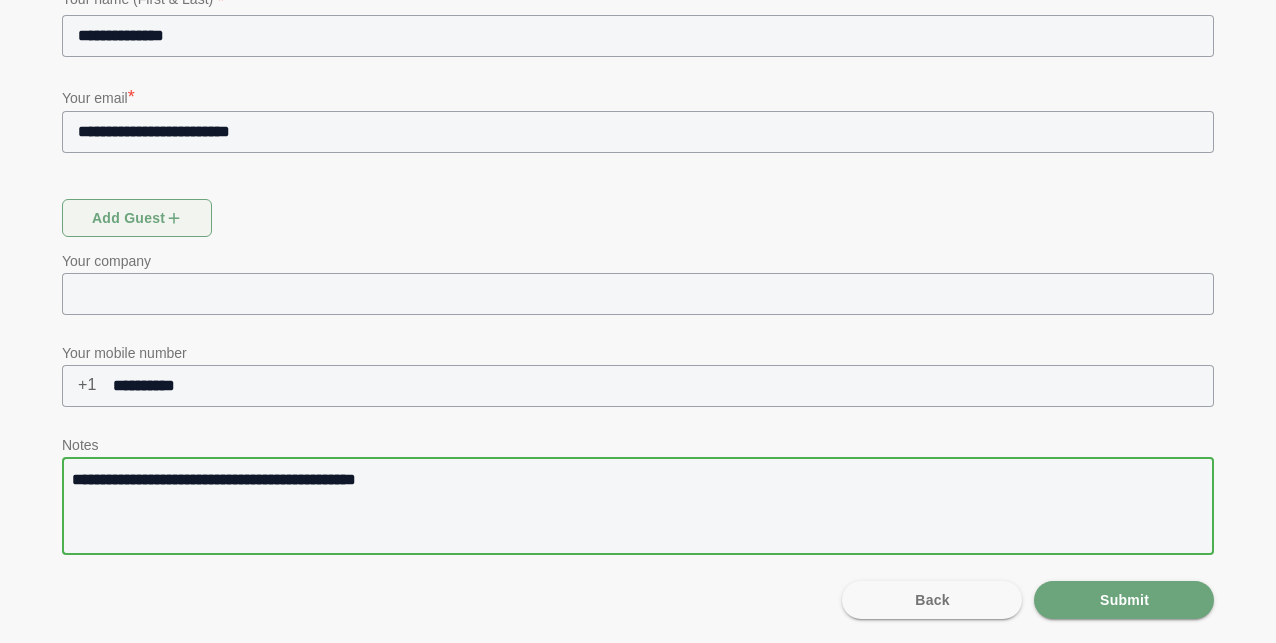 type on "**********" 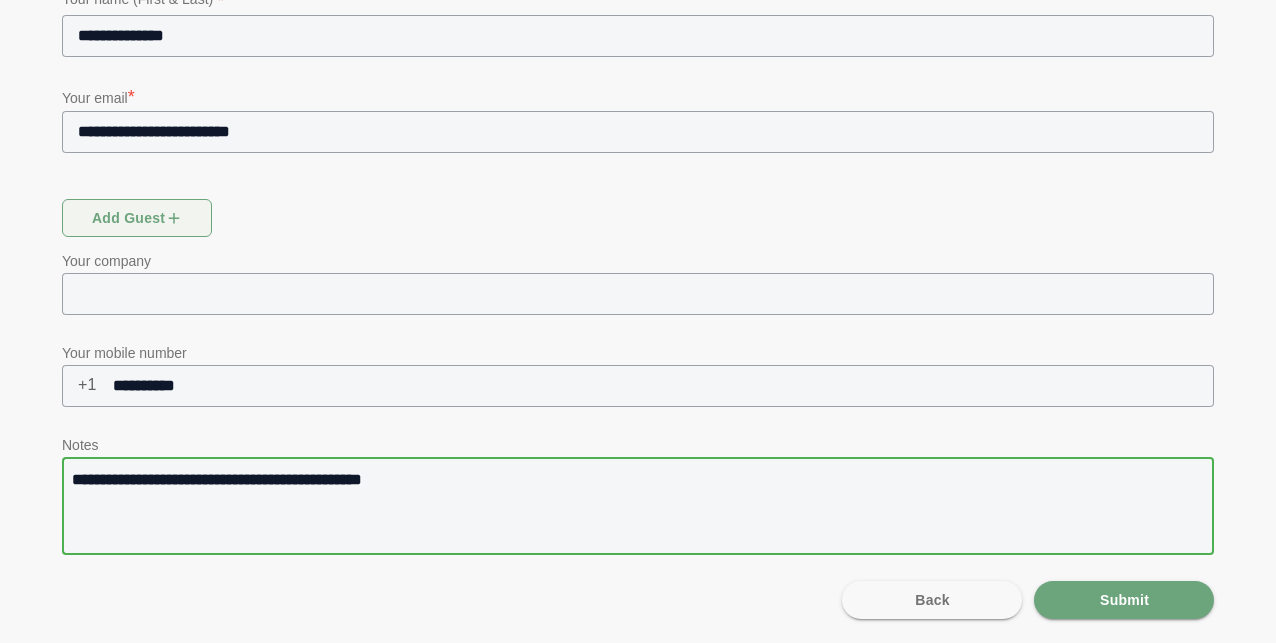 type on "**********" 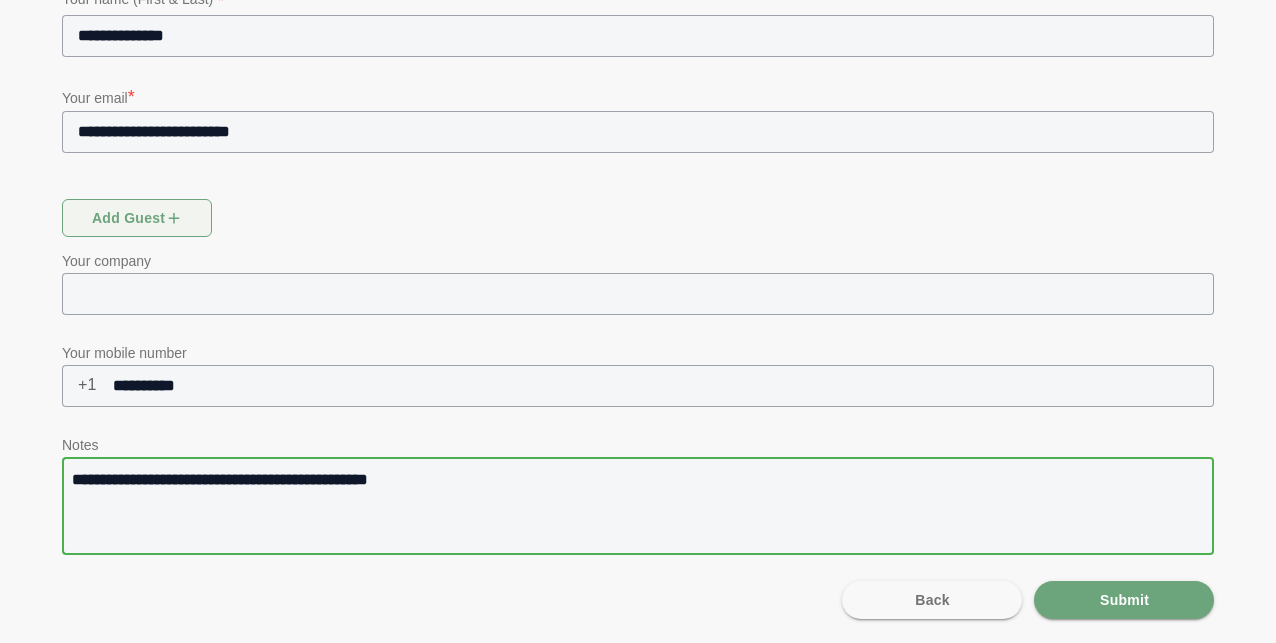 type on "**********" 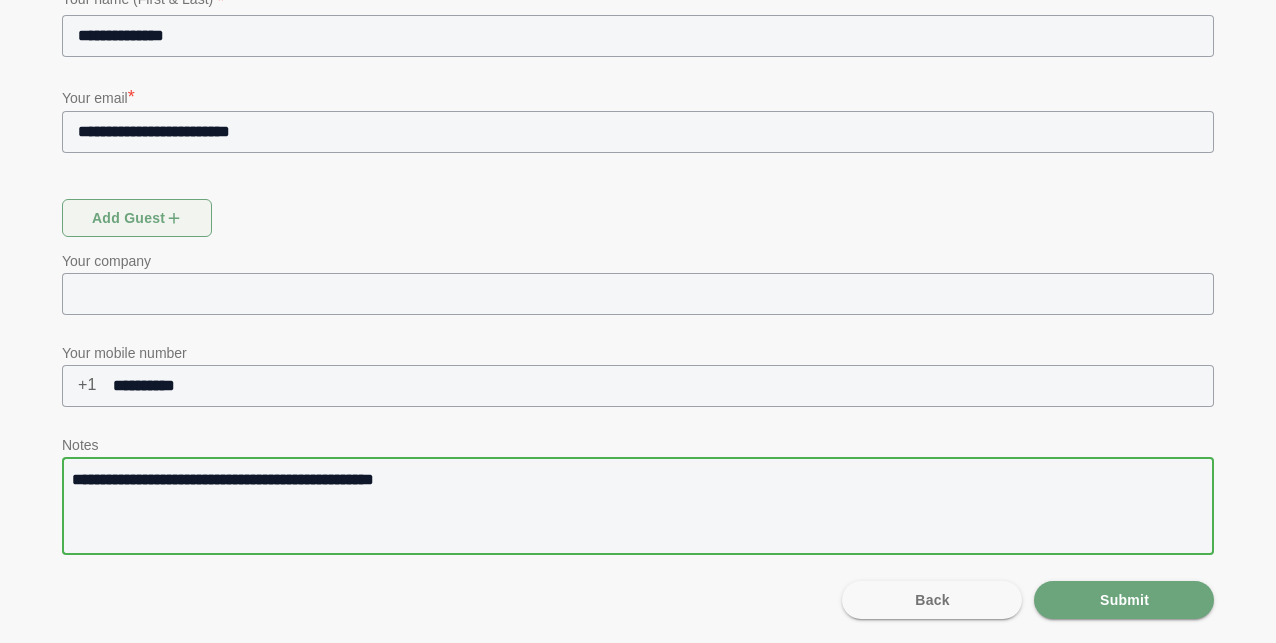 type on "**********" 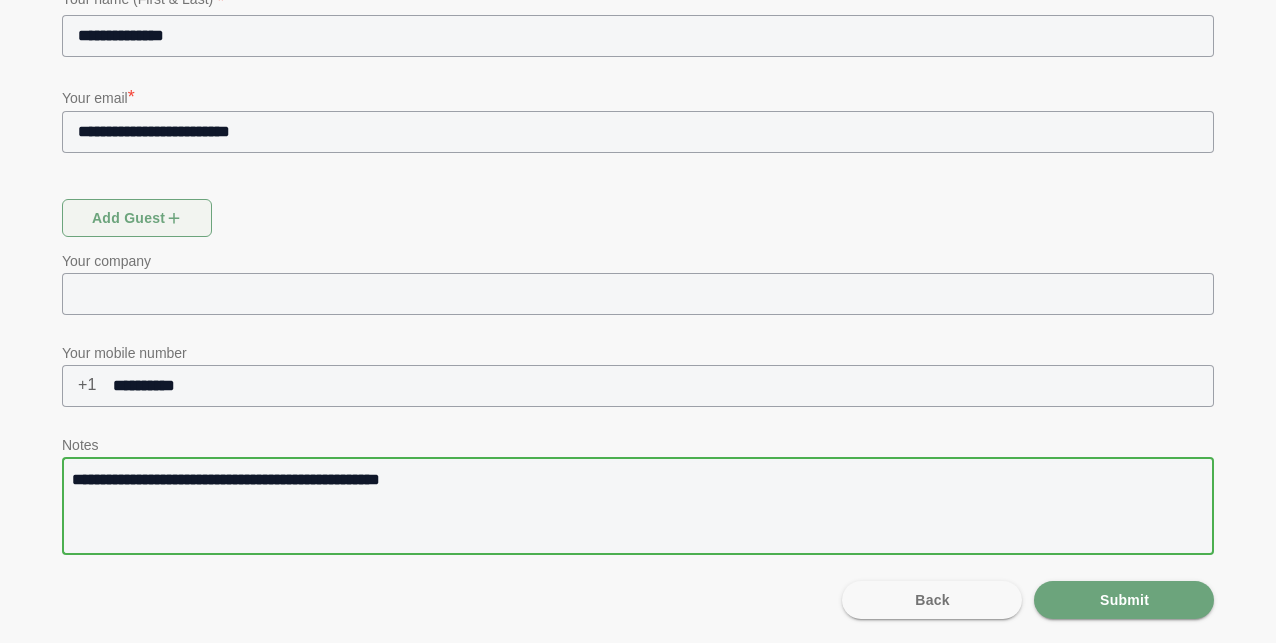 type on "**********" 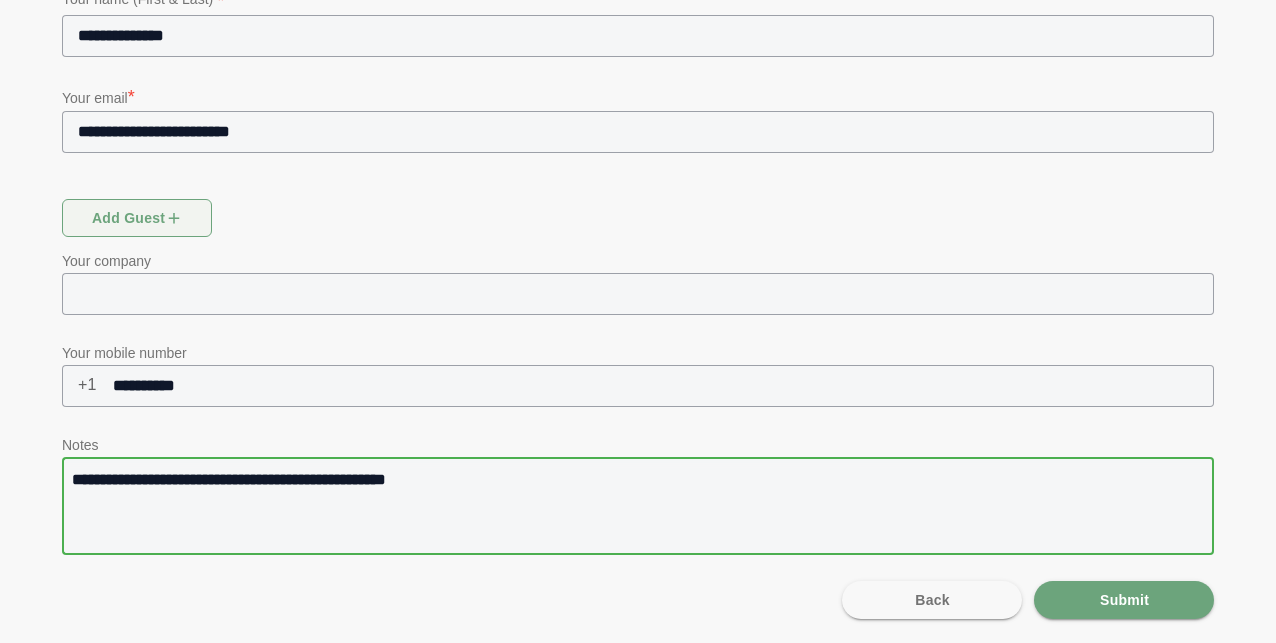type on "**********" 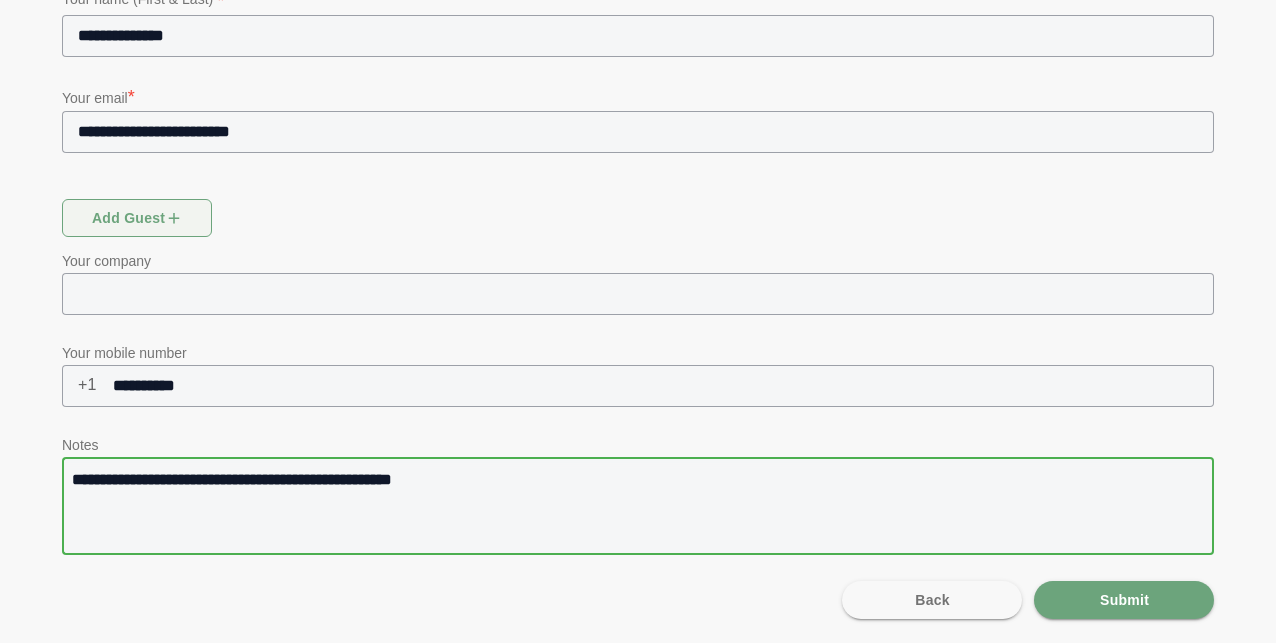 type on "**********" 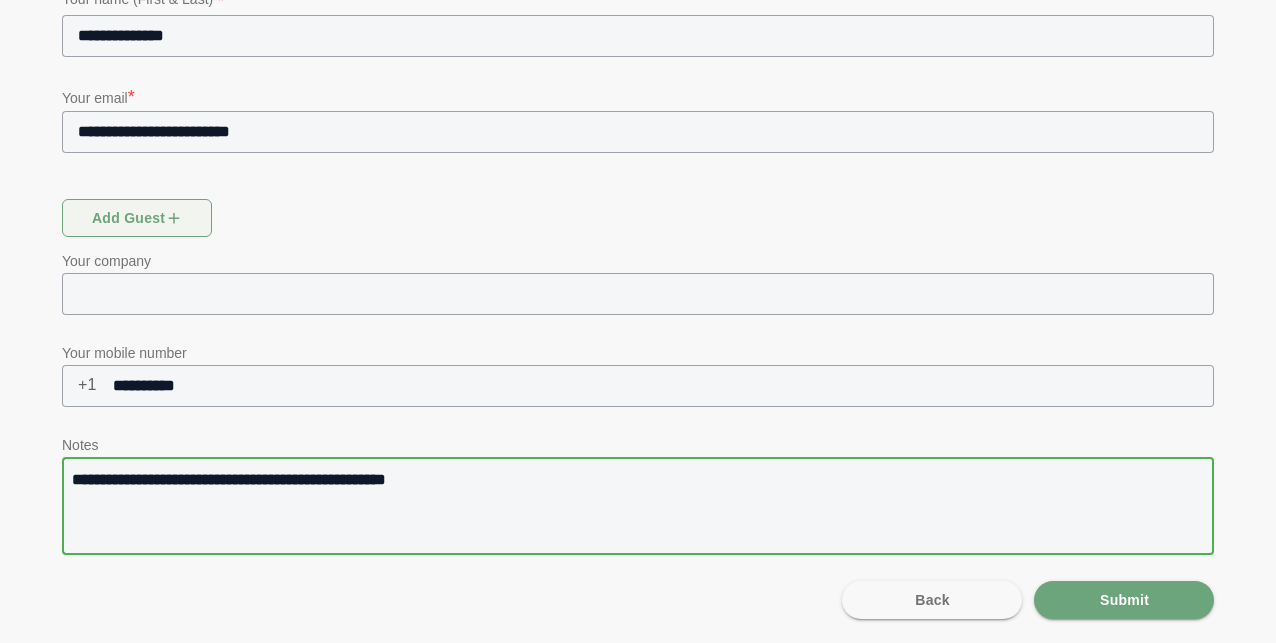 type on "**********" 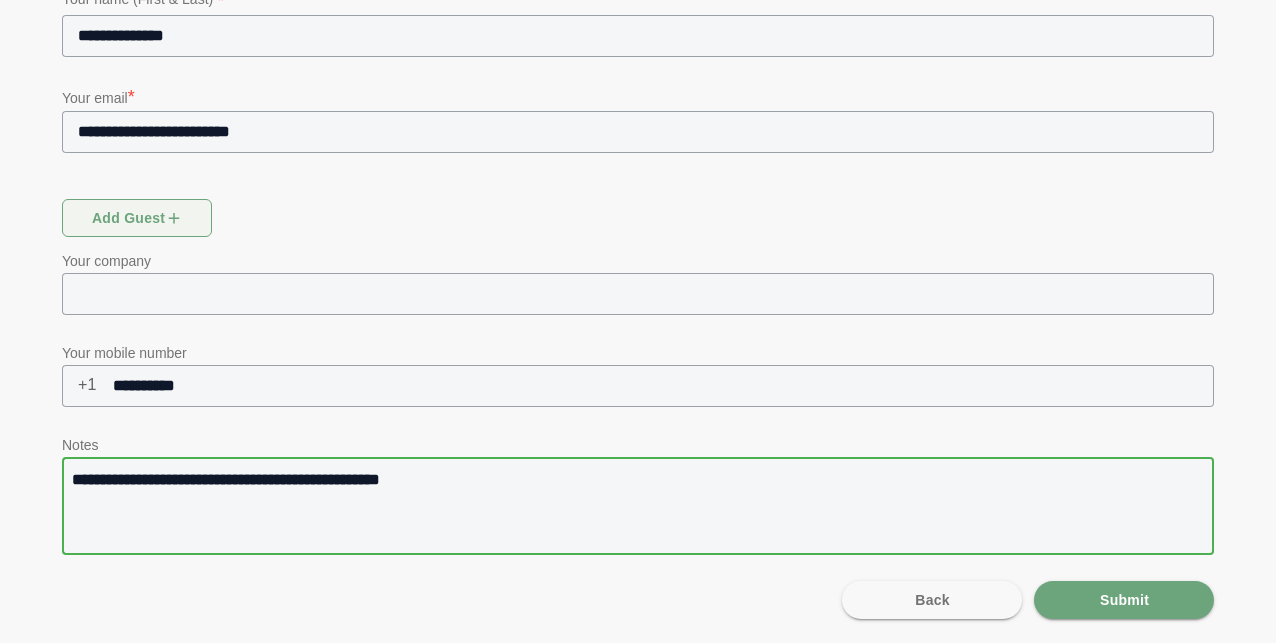 type on "**********" 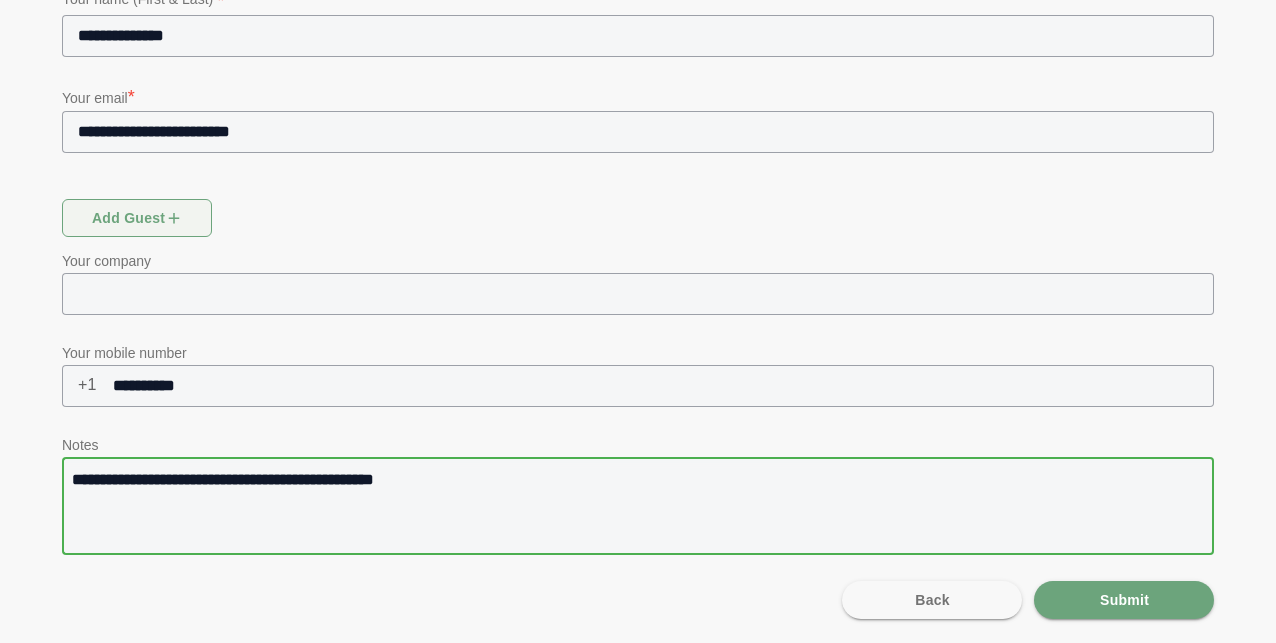 type on "**********" 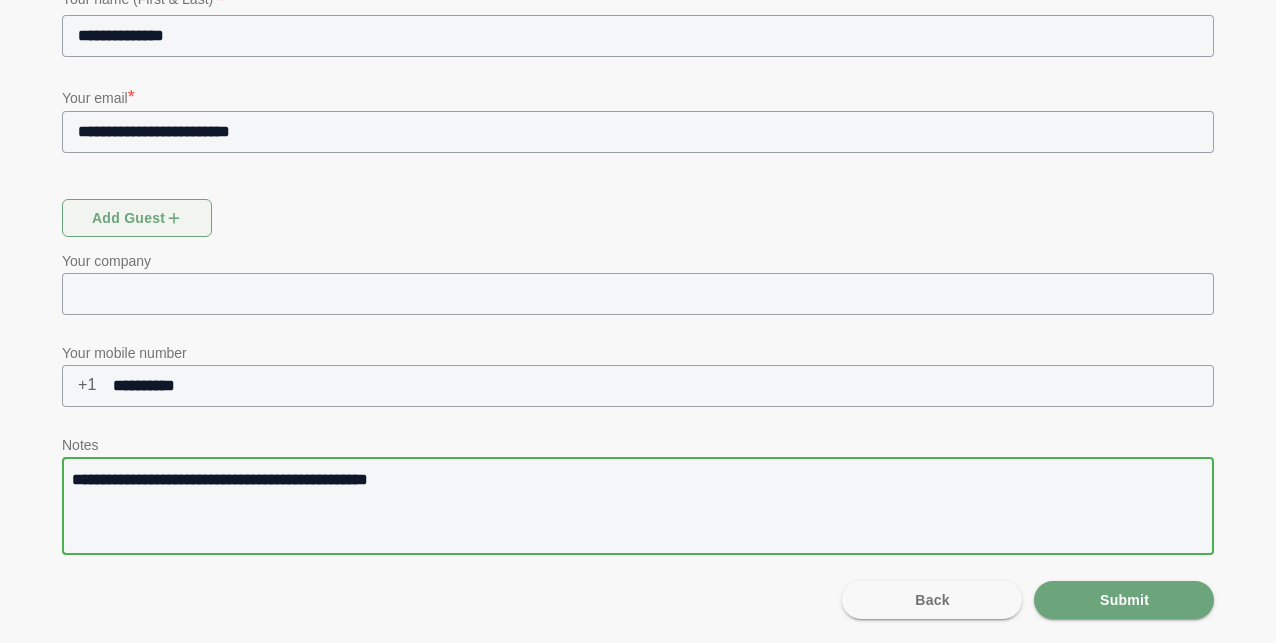 type on "**********" 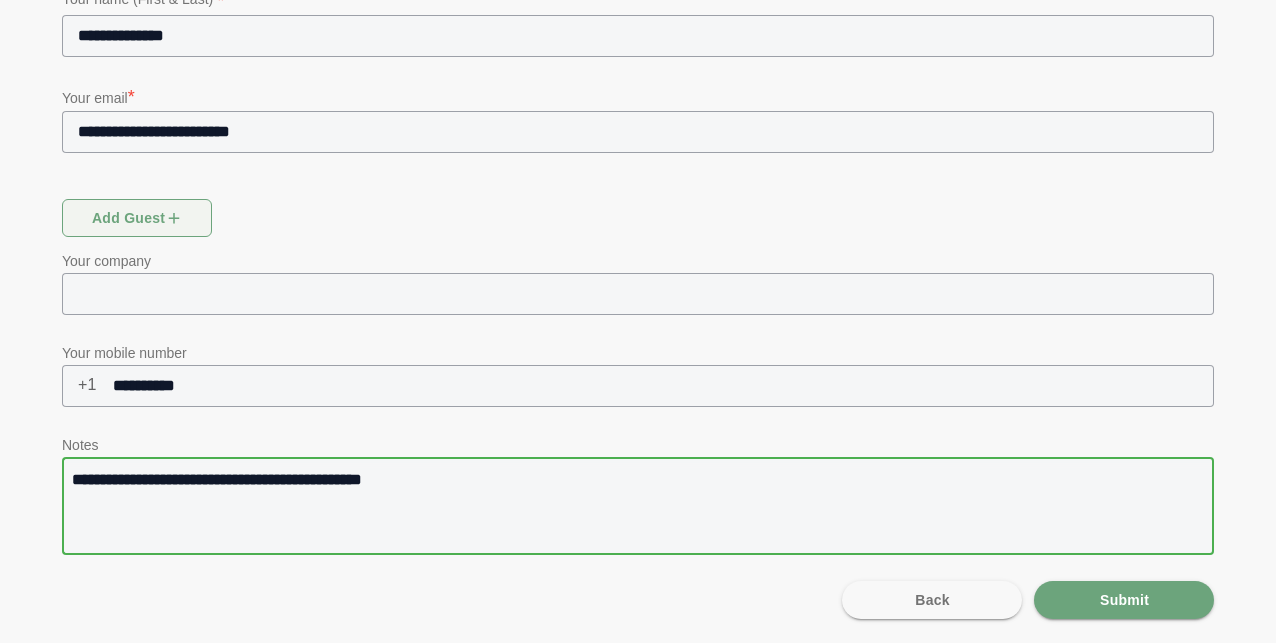 type on "**********" 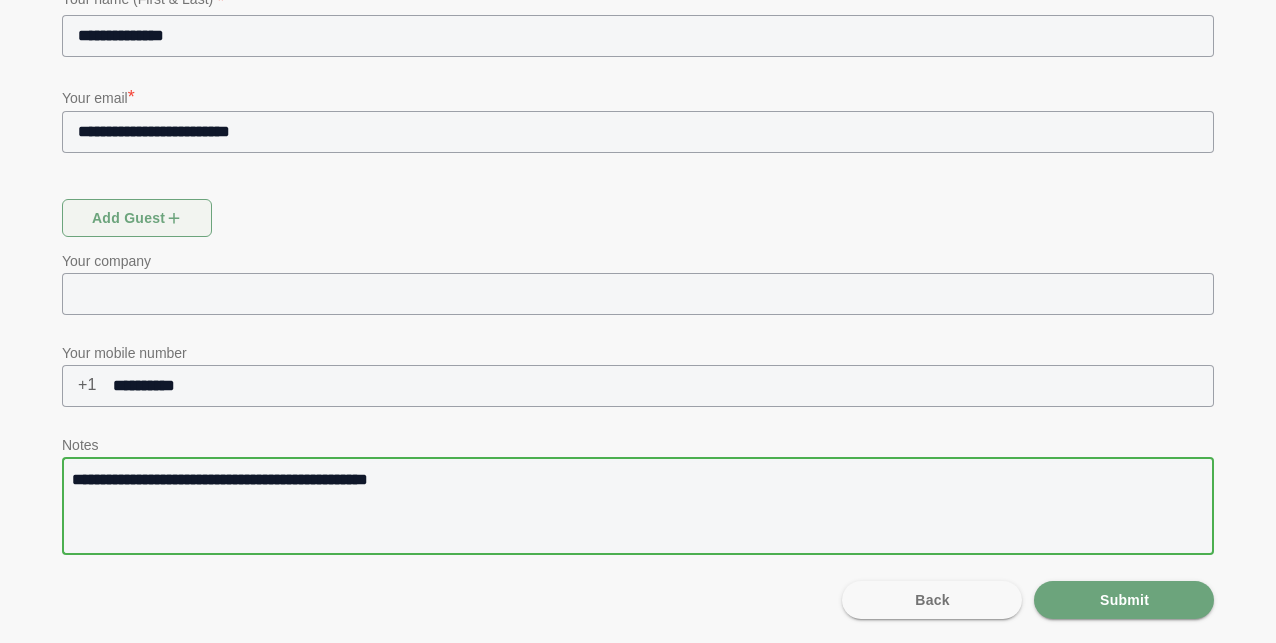 type on "**********" 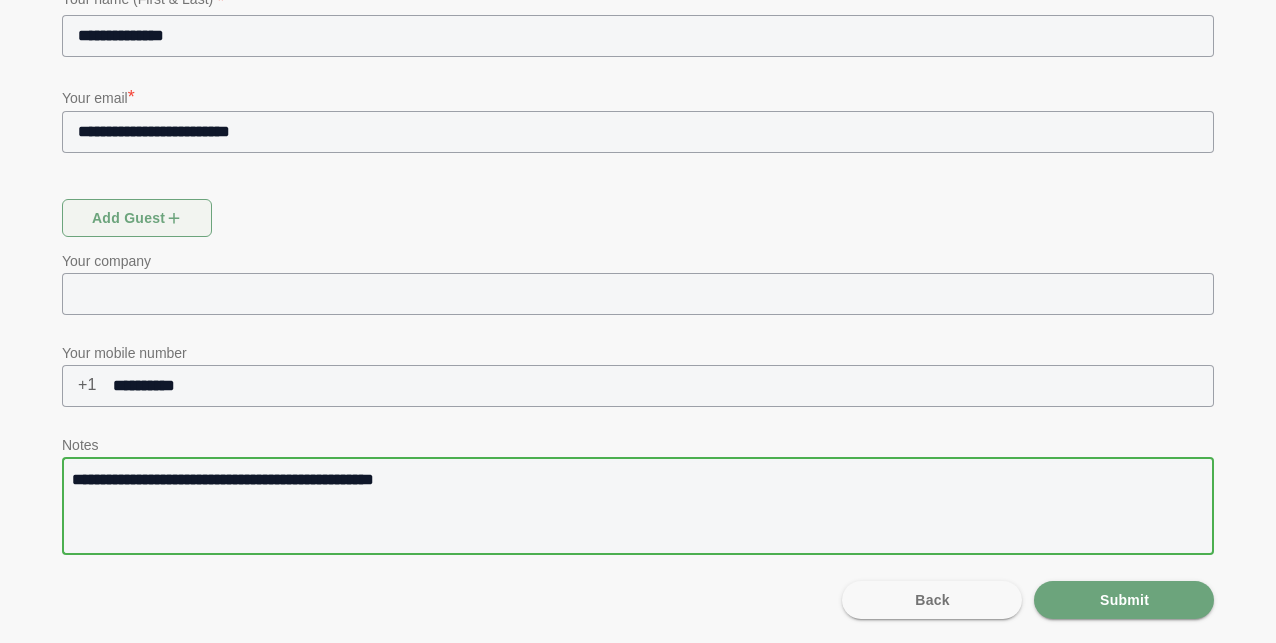 type on "**********" 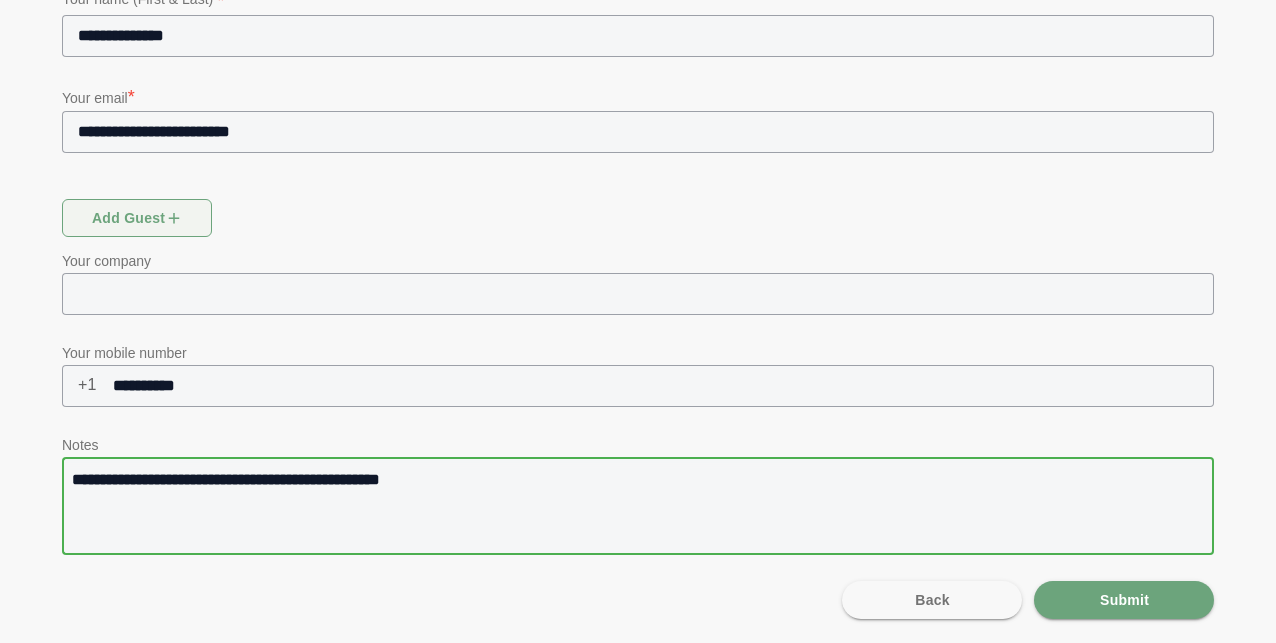 type on "**********" 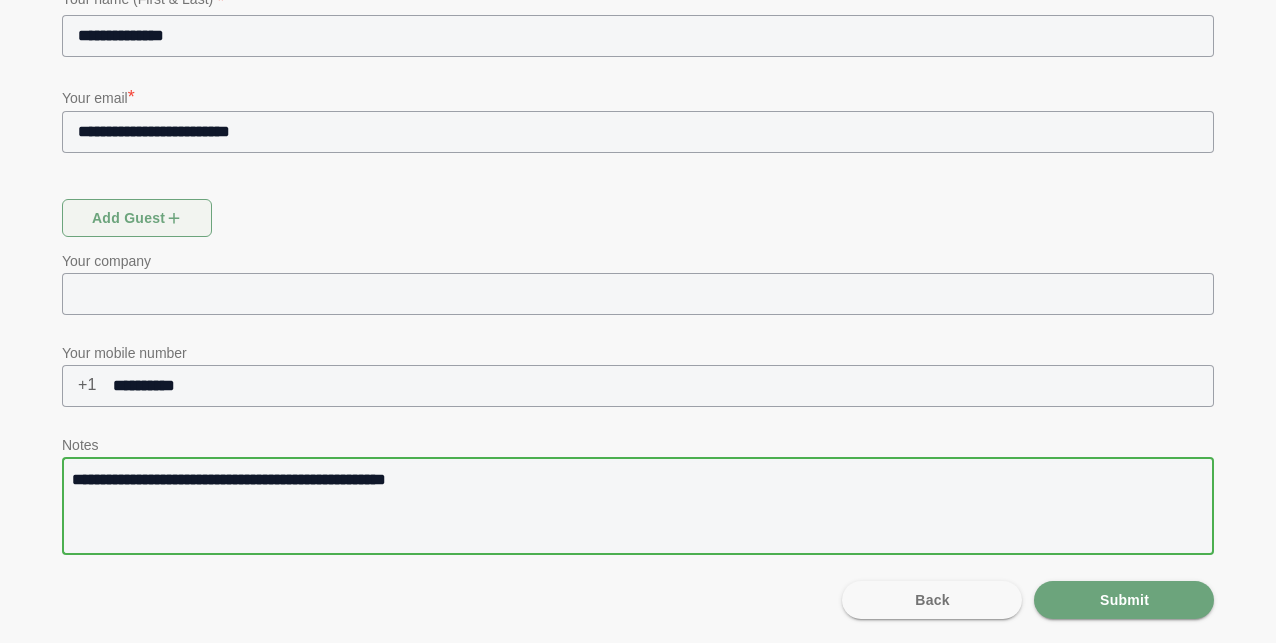 type on "**********" 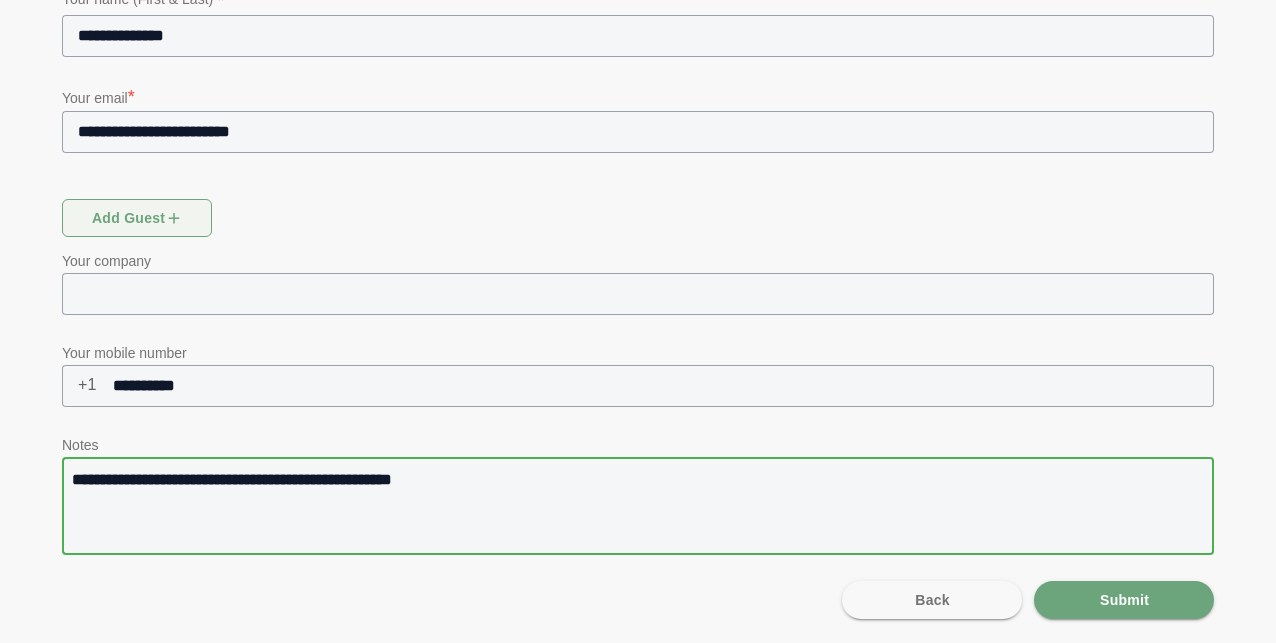 type on "**********" 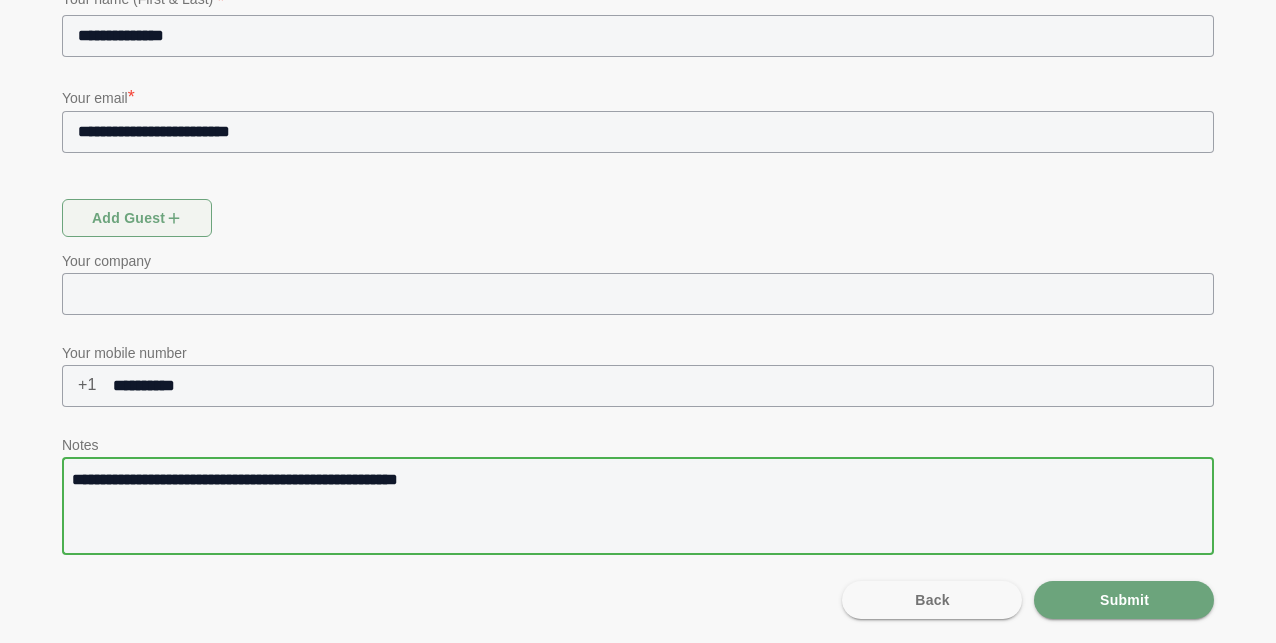 type on "**********" 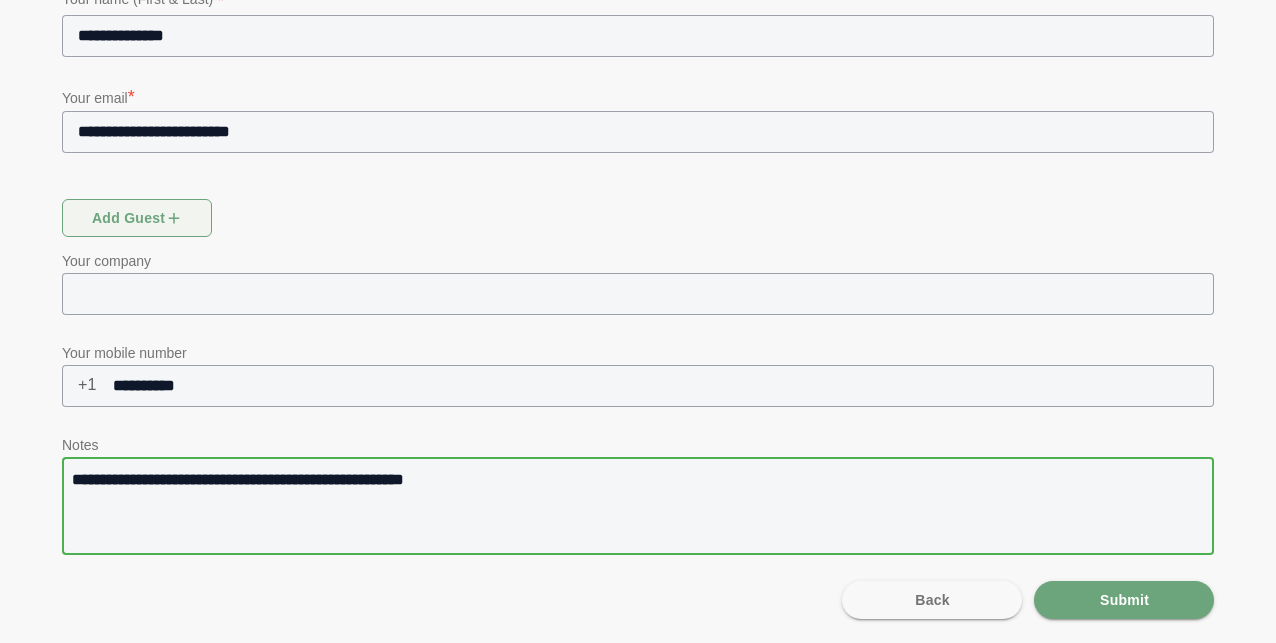 type on "**********" 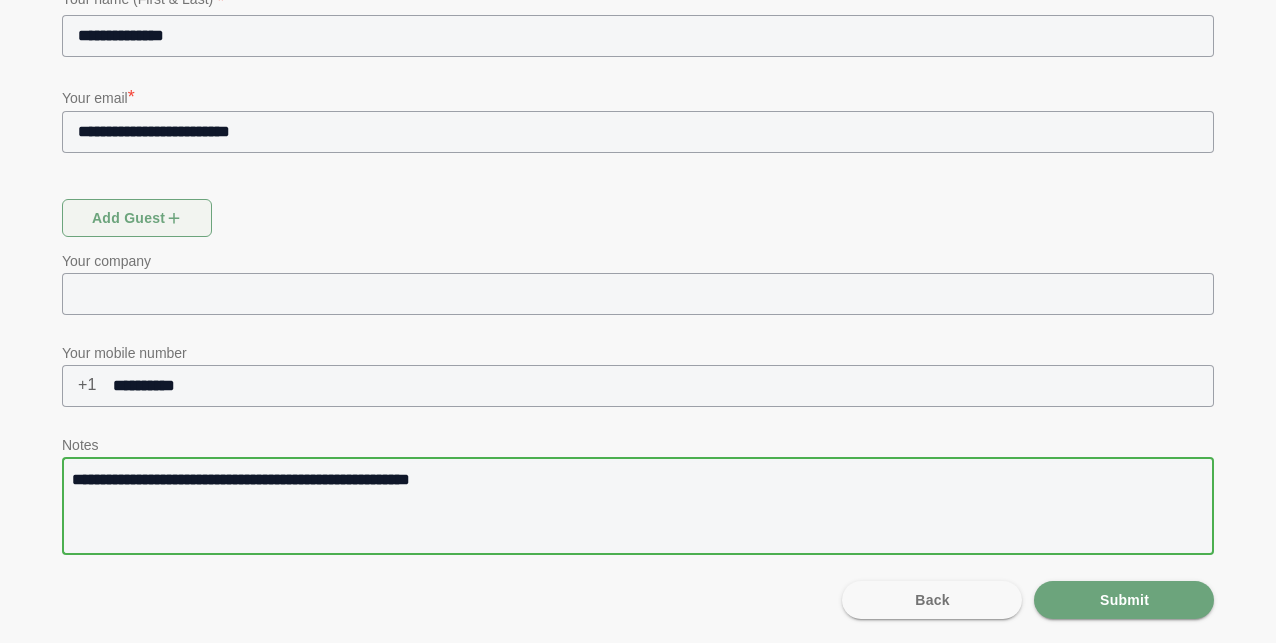 type on "**********" 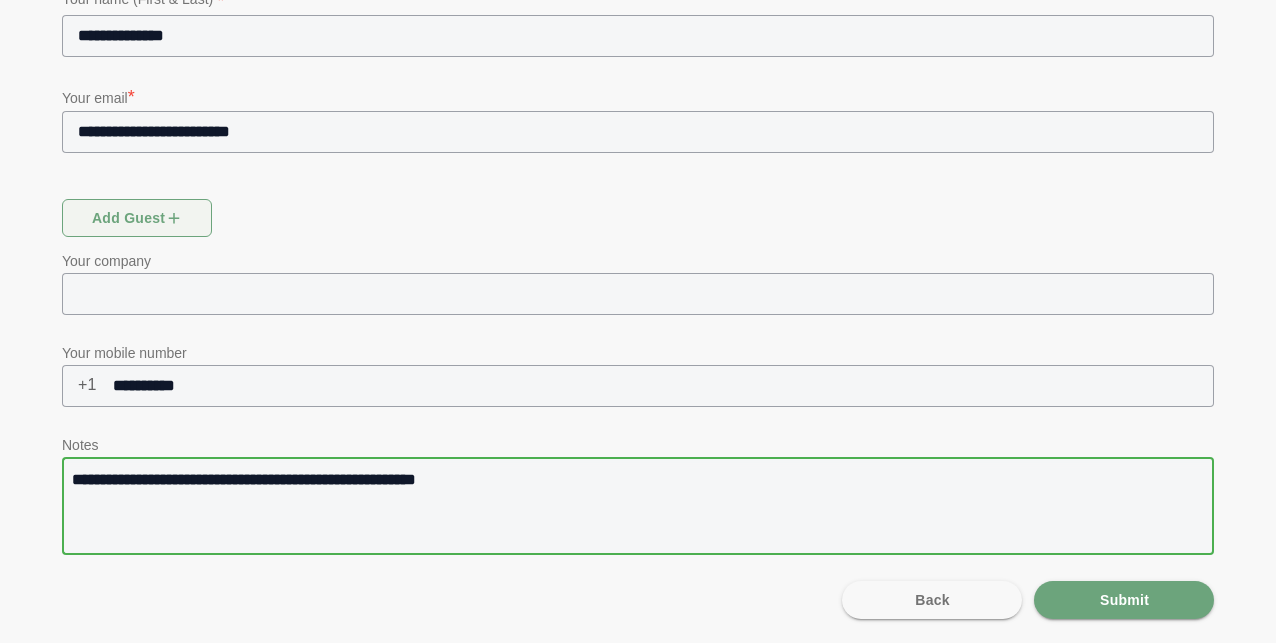 type on "**********" 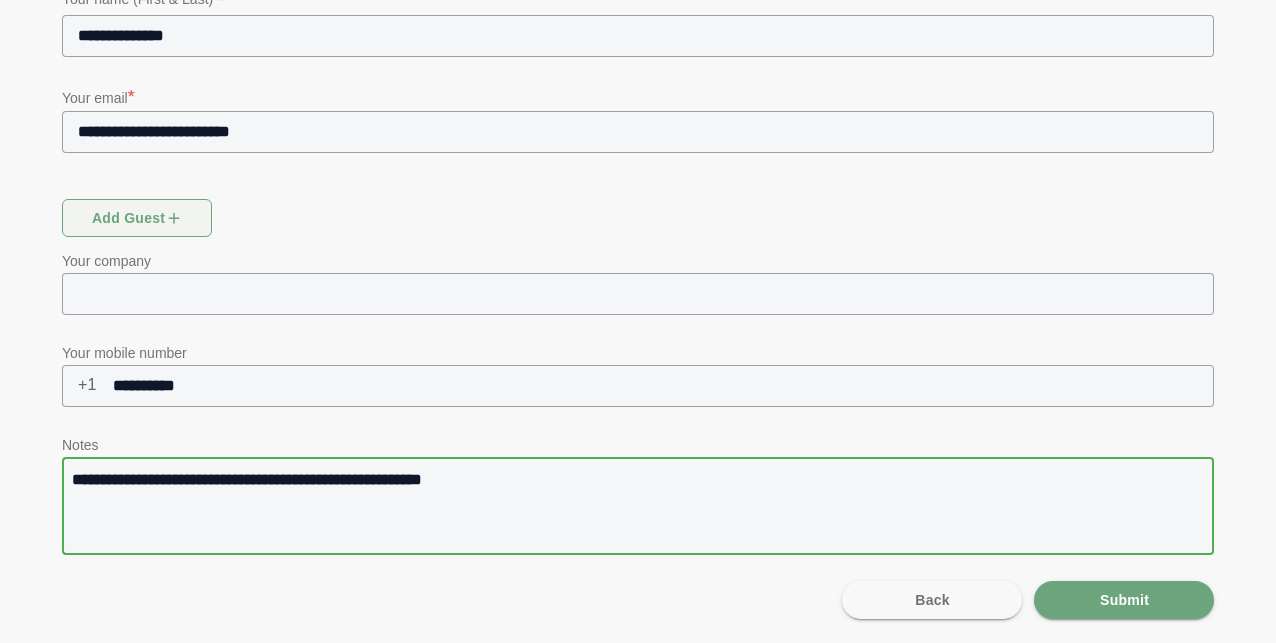 type on "**********" 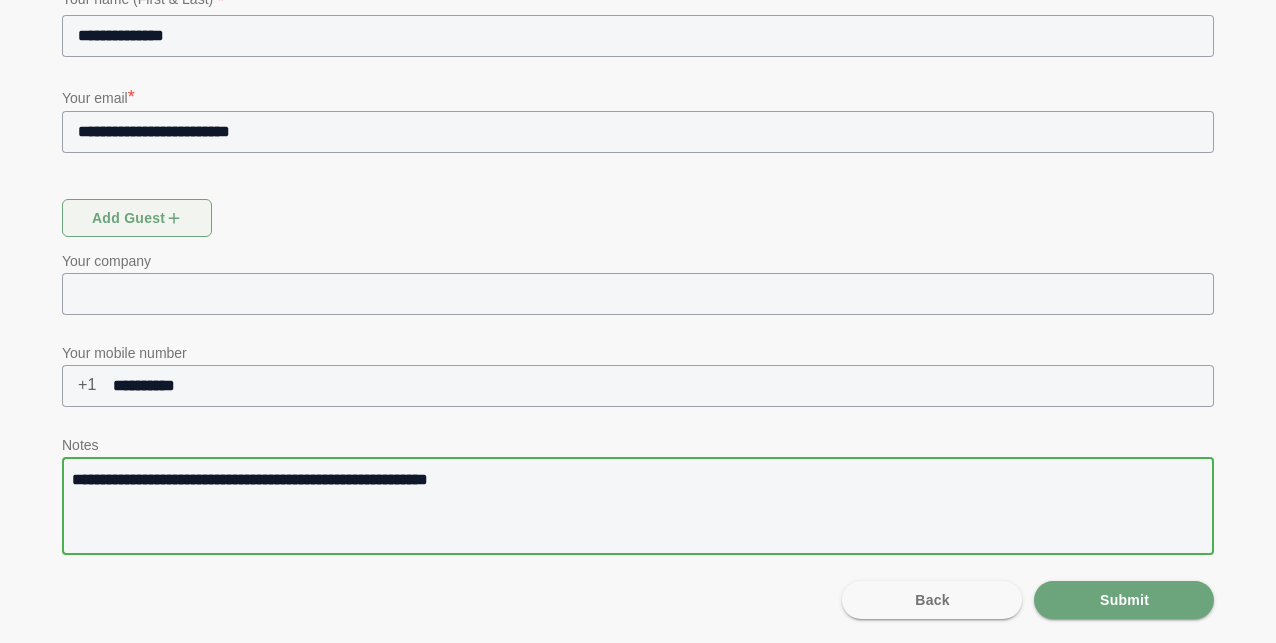 type on "**********" 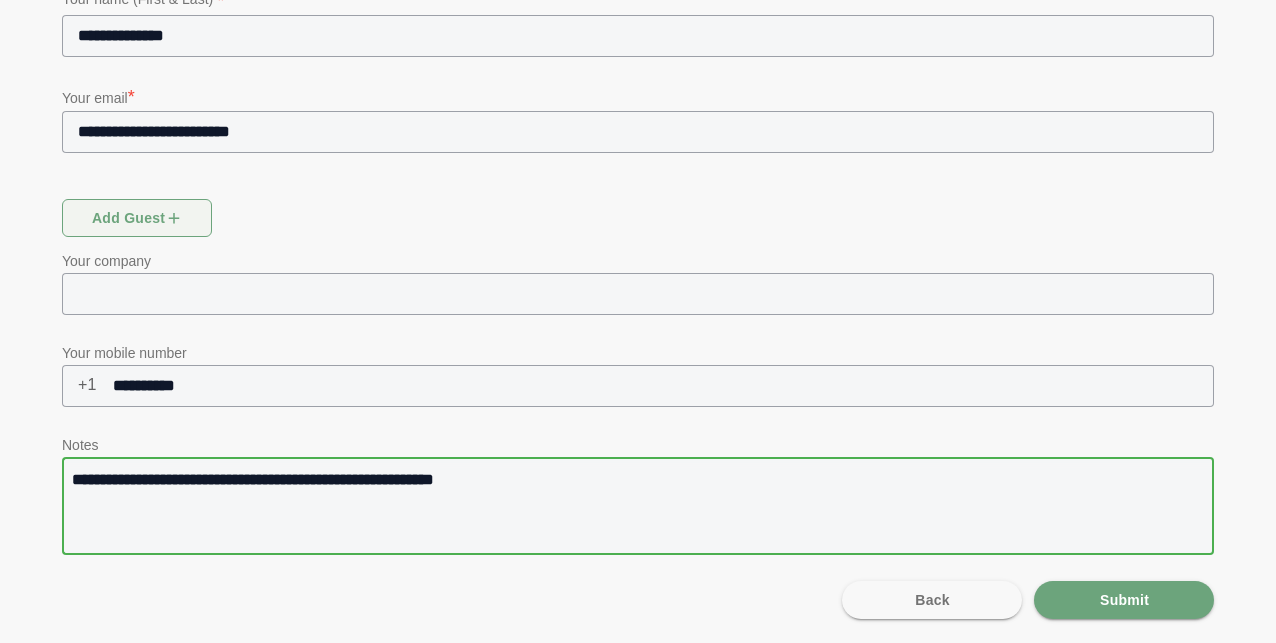 type on "**********" 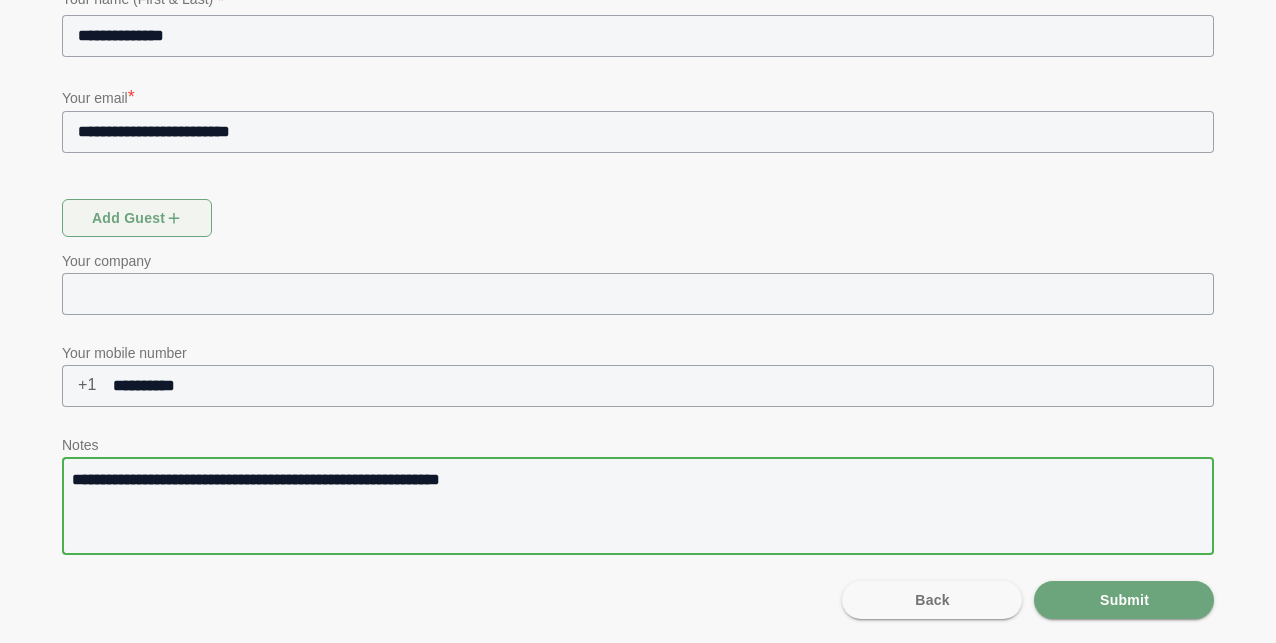 type on "**********" 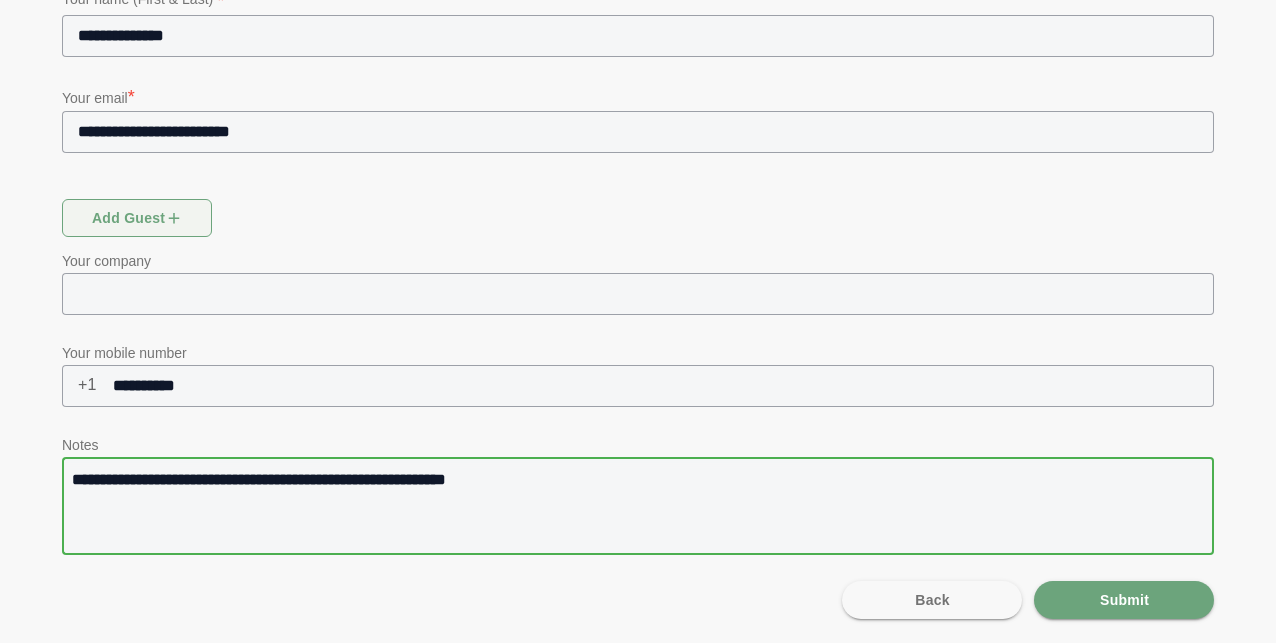 type on "**********" 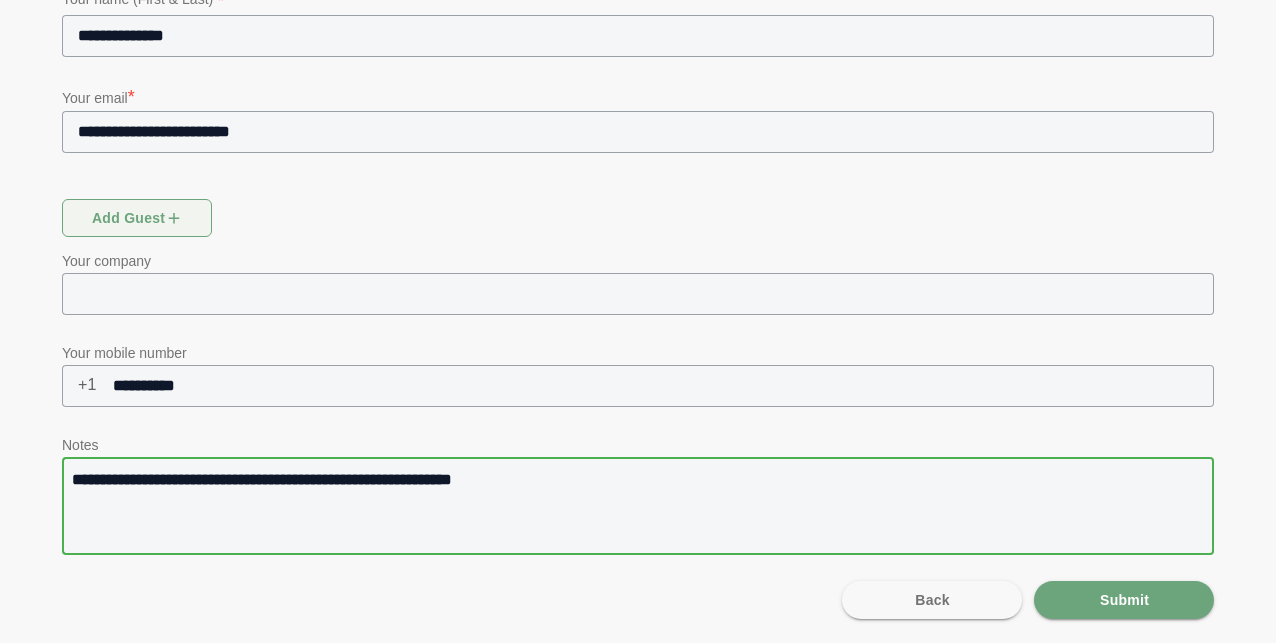 type on "**********" 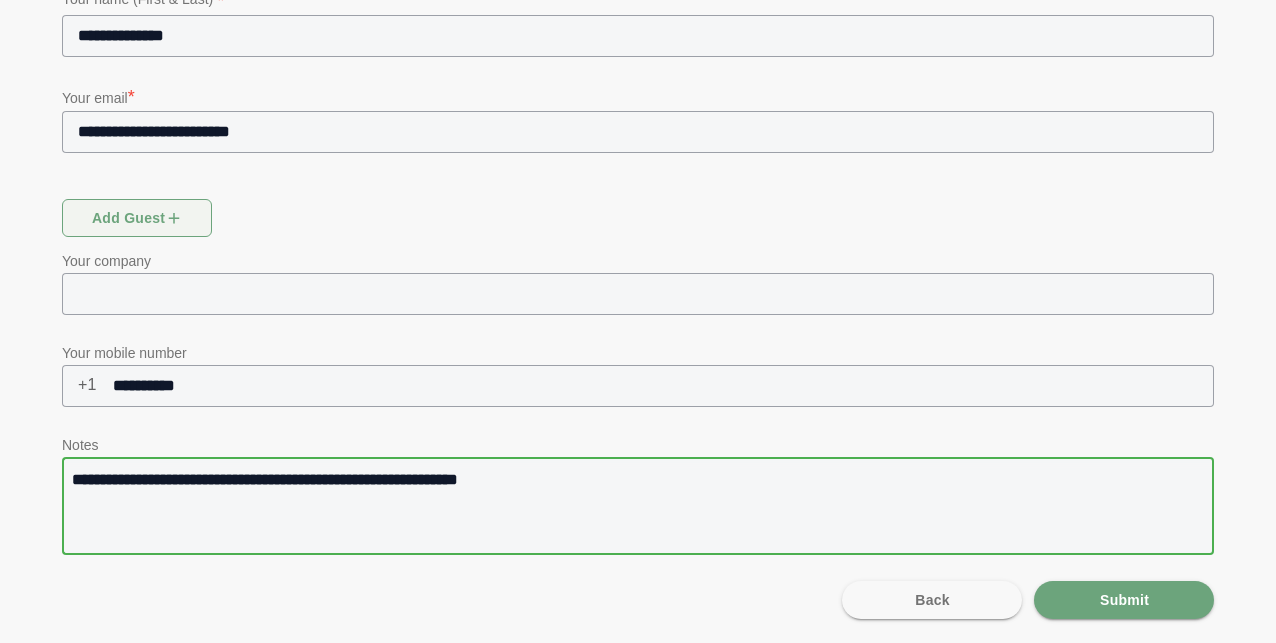 click on "**********" 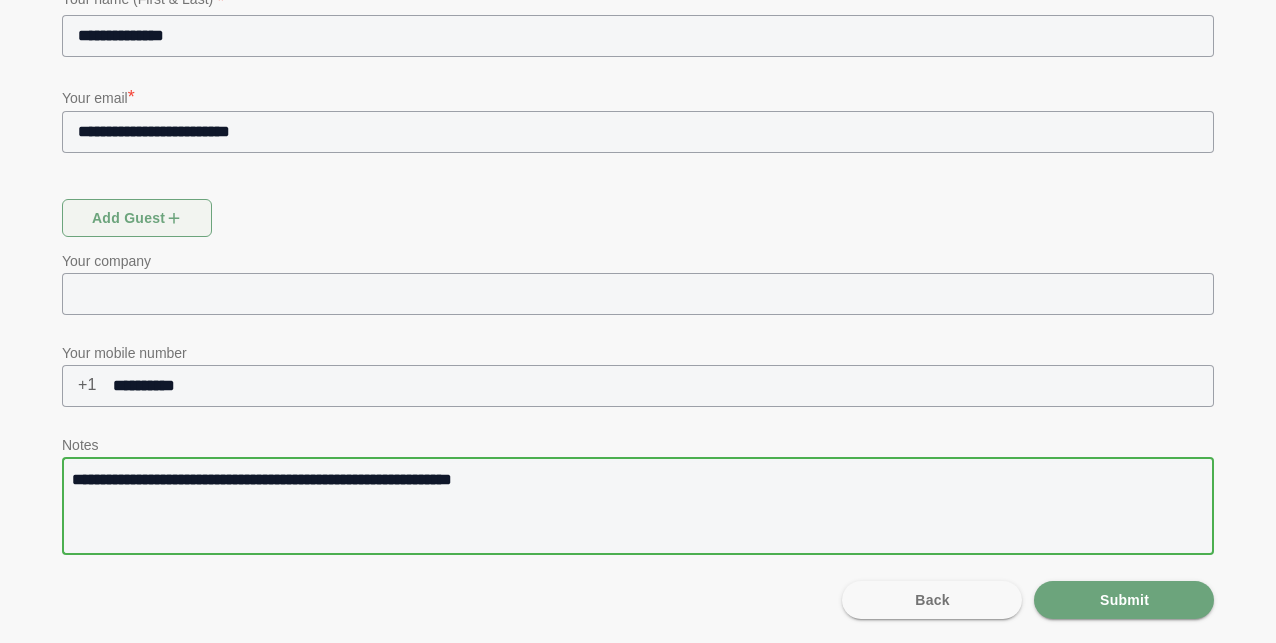 type on "**********" 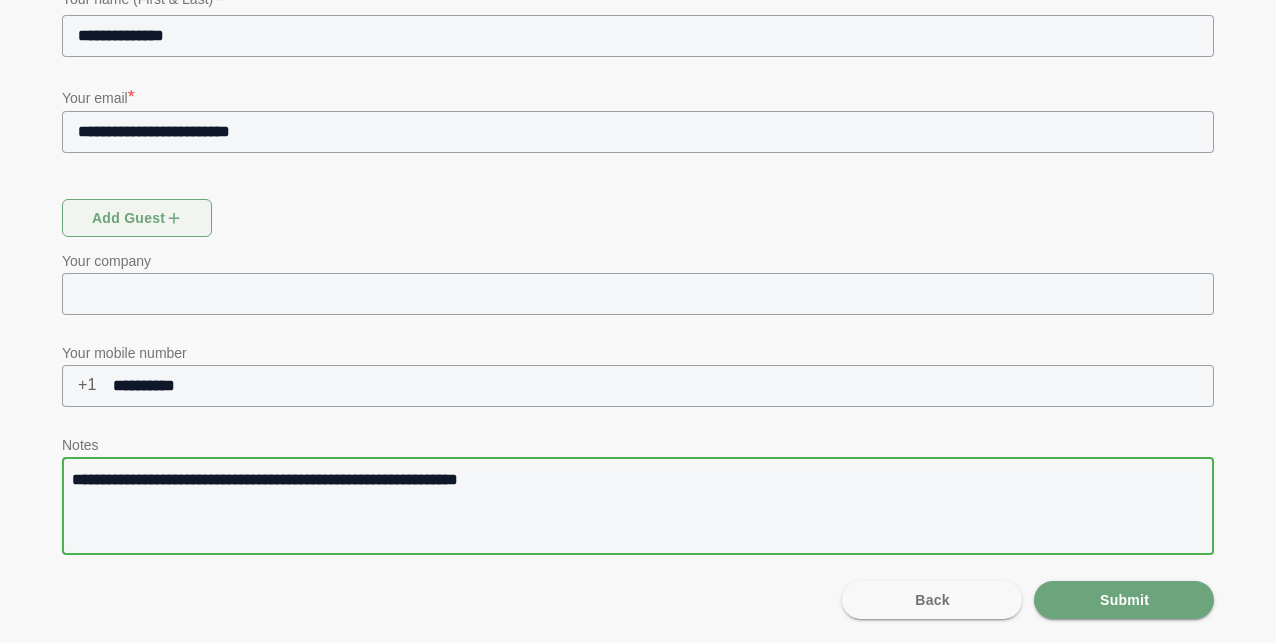 type on "**********" 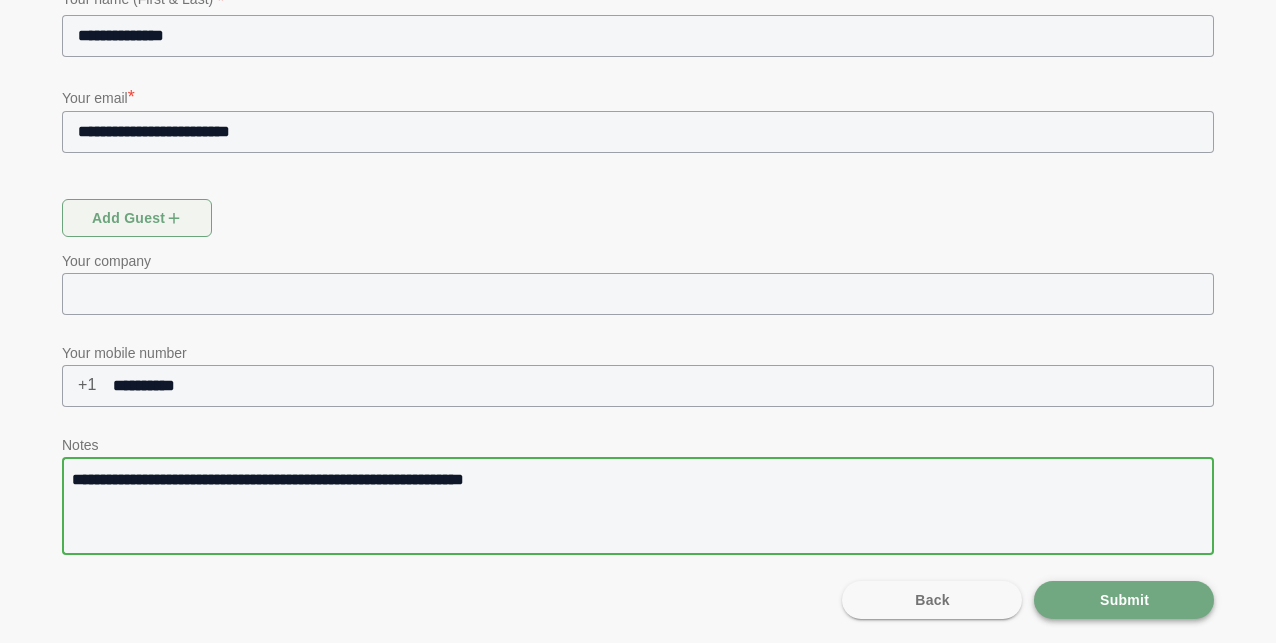 type on "**********" 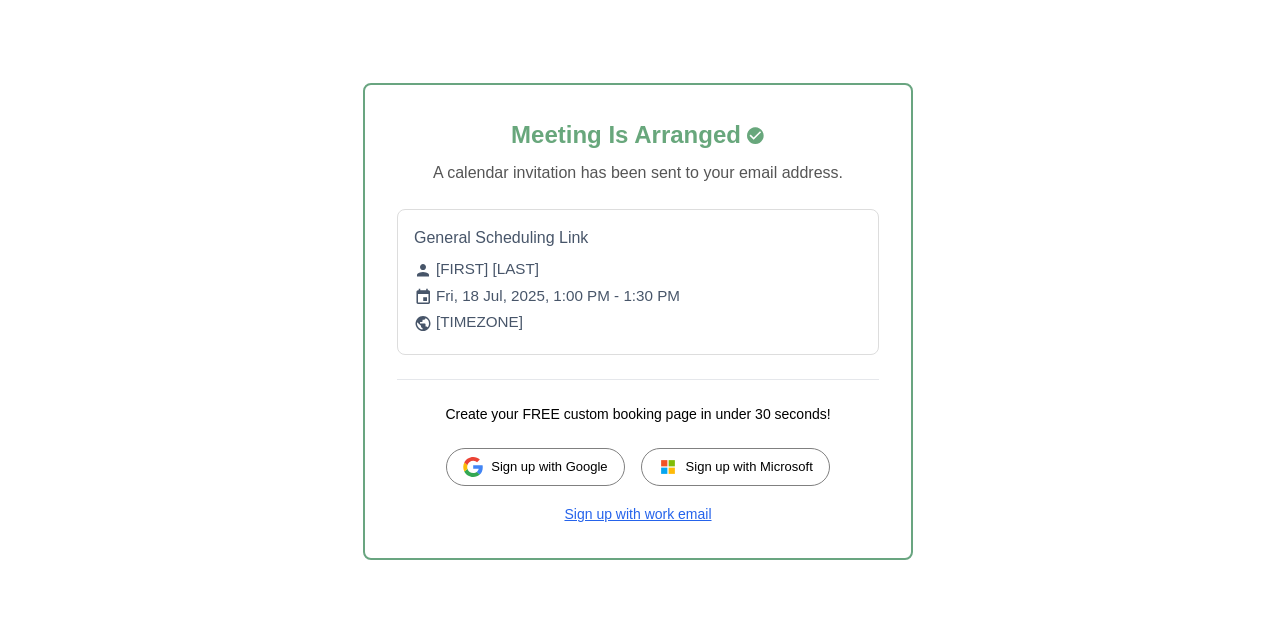 scroll, scrollTop: 0, scrollLeft: 0, axis: both 